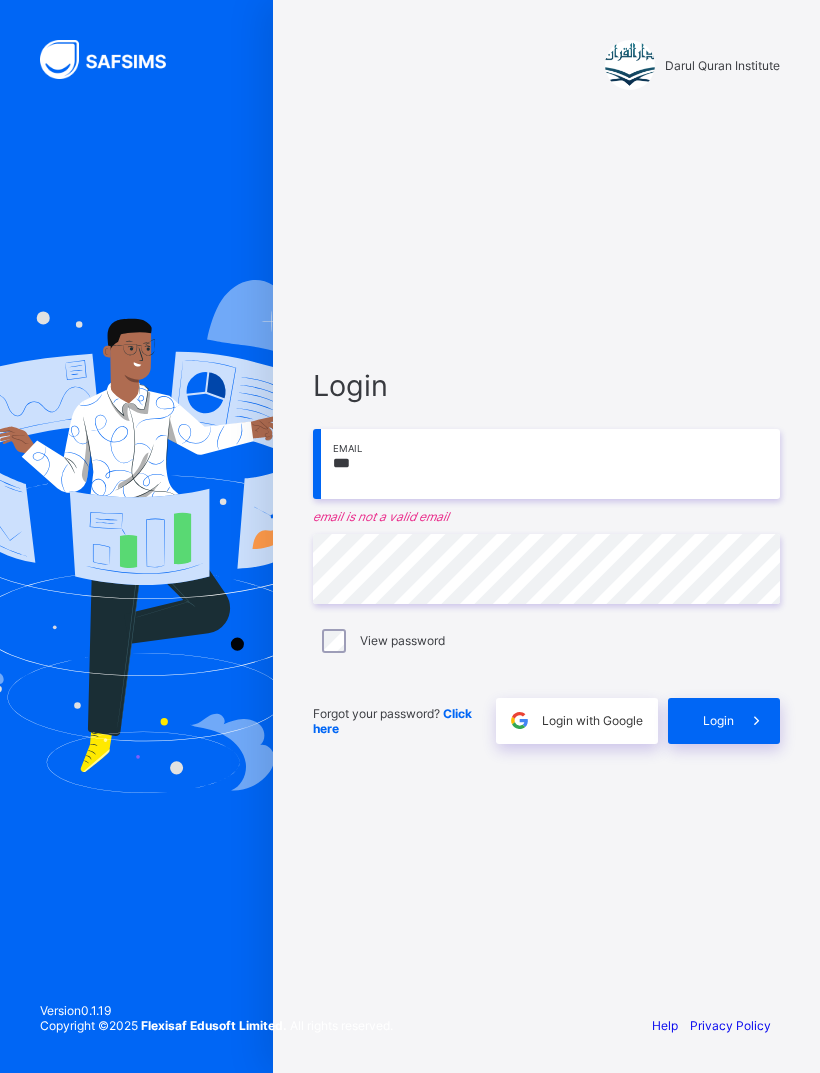 scroll, scrollTop: 0, scrollLeft: 0, axis: both 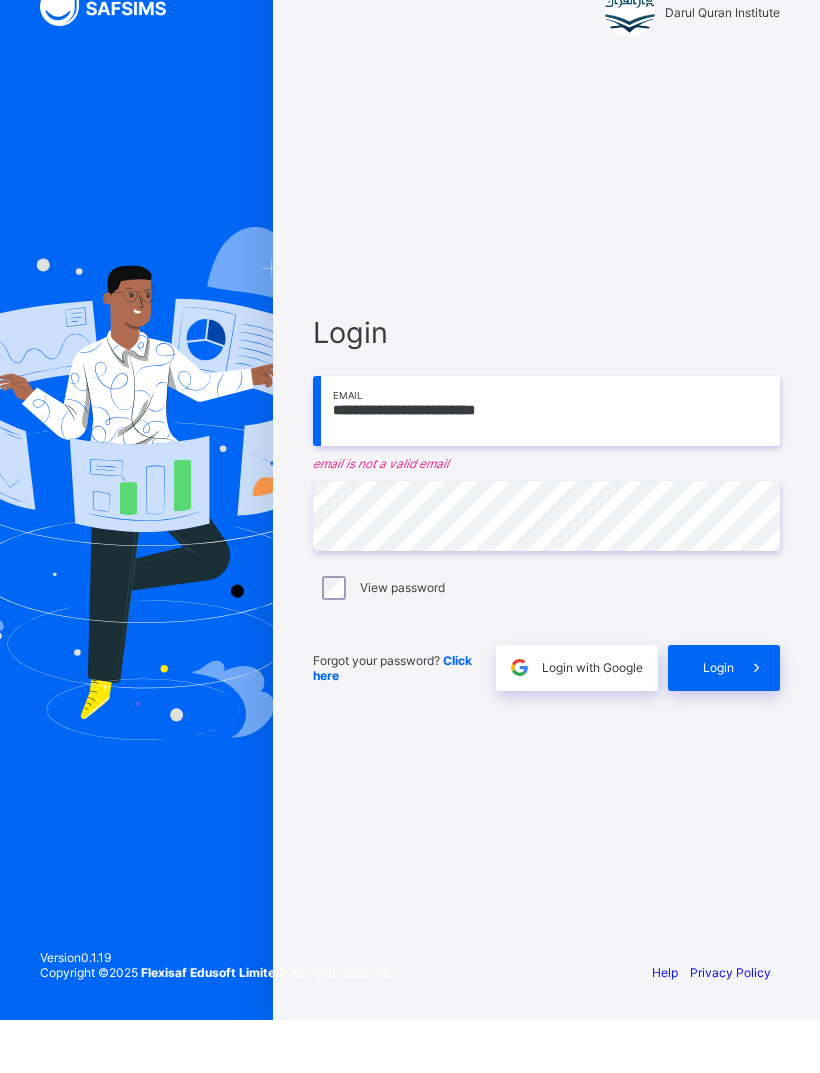 click on "Login" at bounding box center (718, 720) 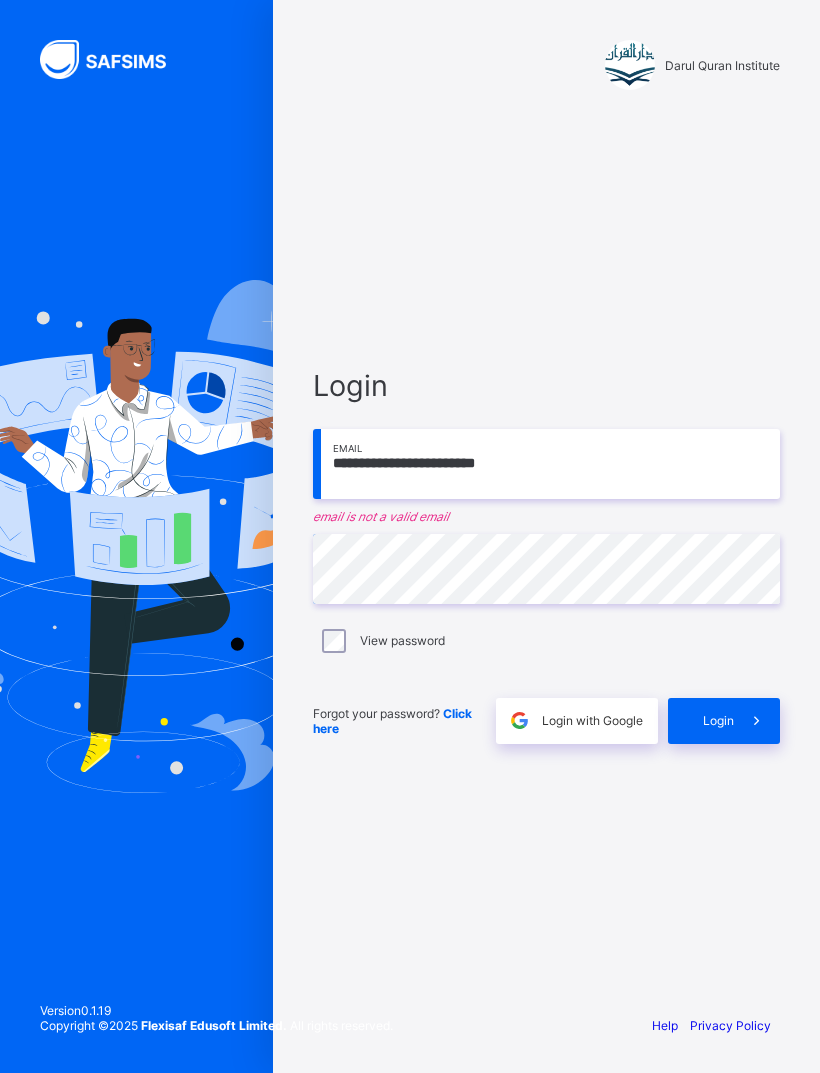 click on "Login" at bounding box center (718, 720) 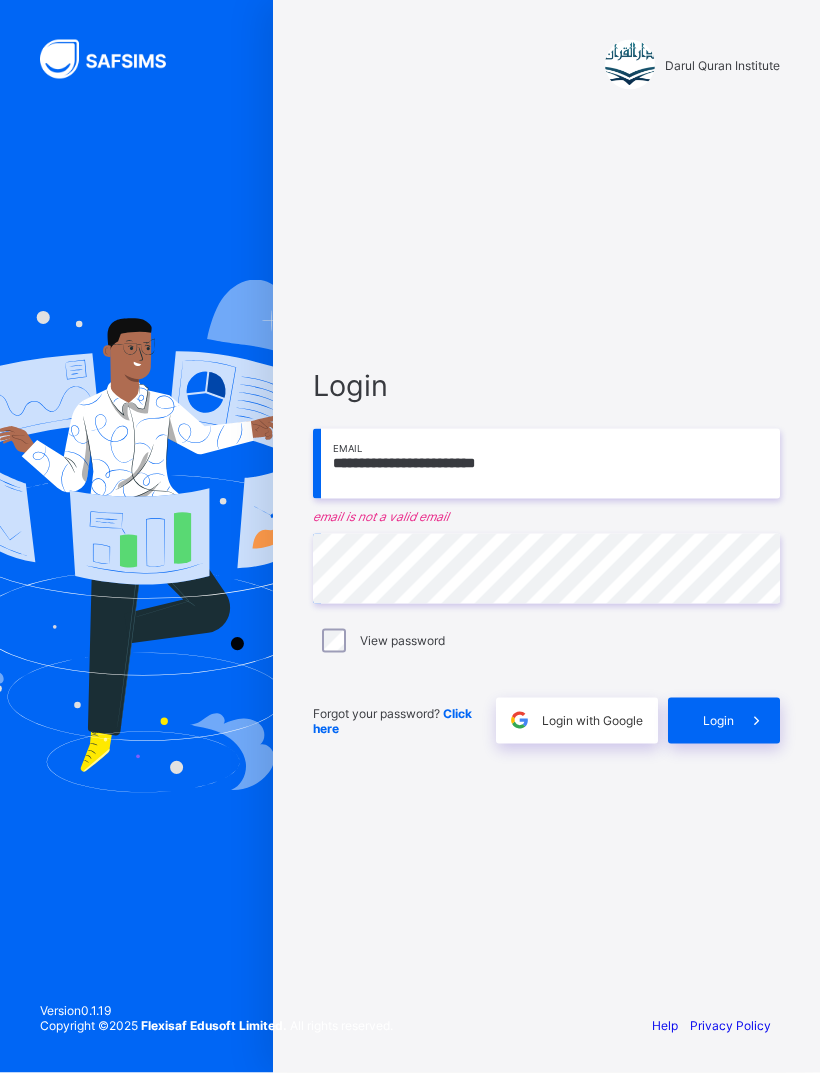 scroll, scrollTop: 0, scrollLeft: 0, axis: both 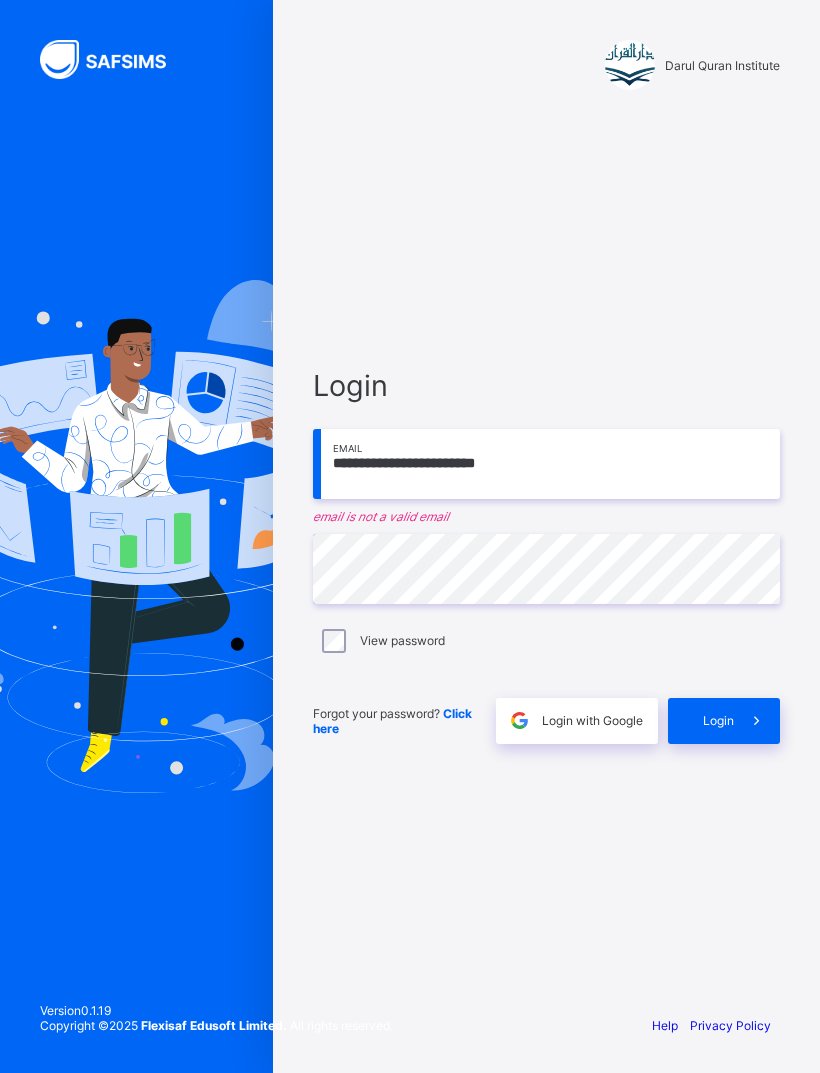 click on "Login" at bounding box center [718, 720] 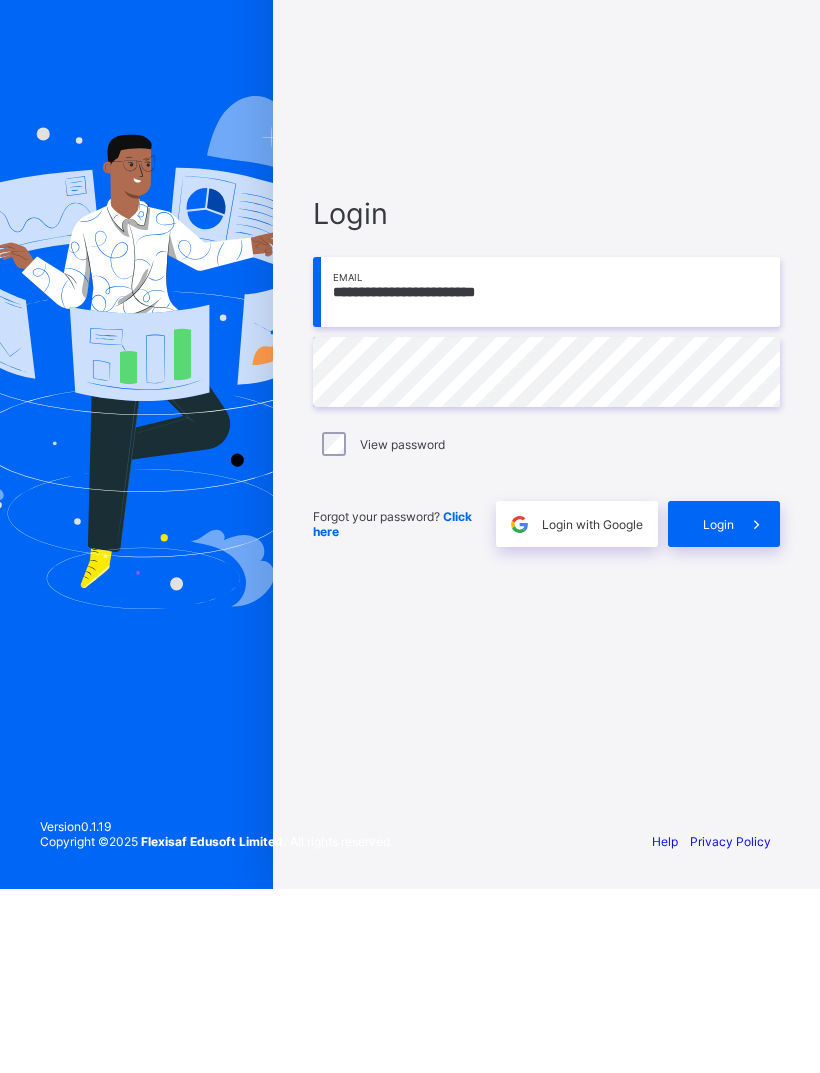 type on "**********" 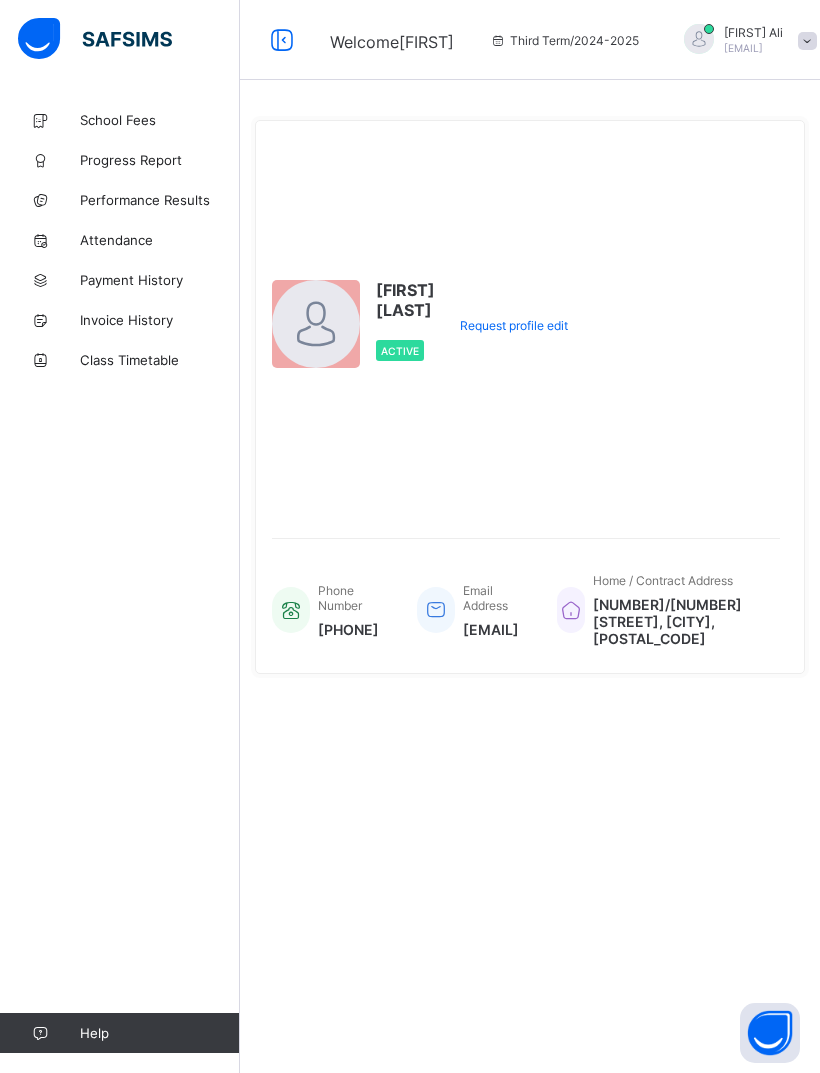 click on "School Fees" at bounding box center [160, 120] 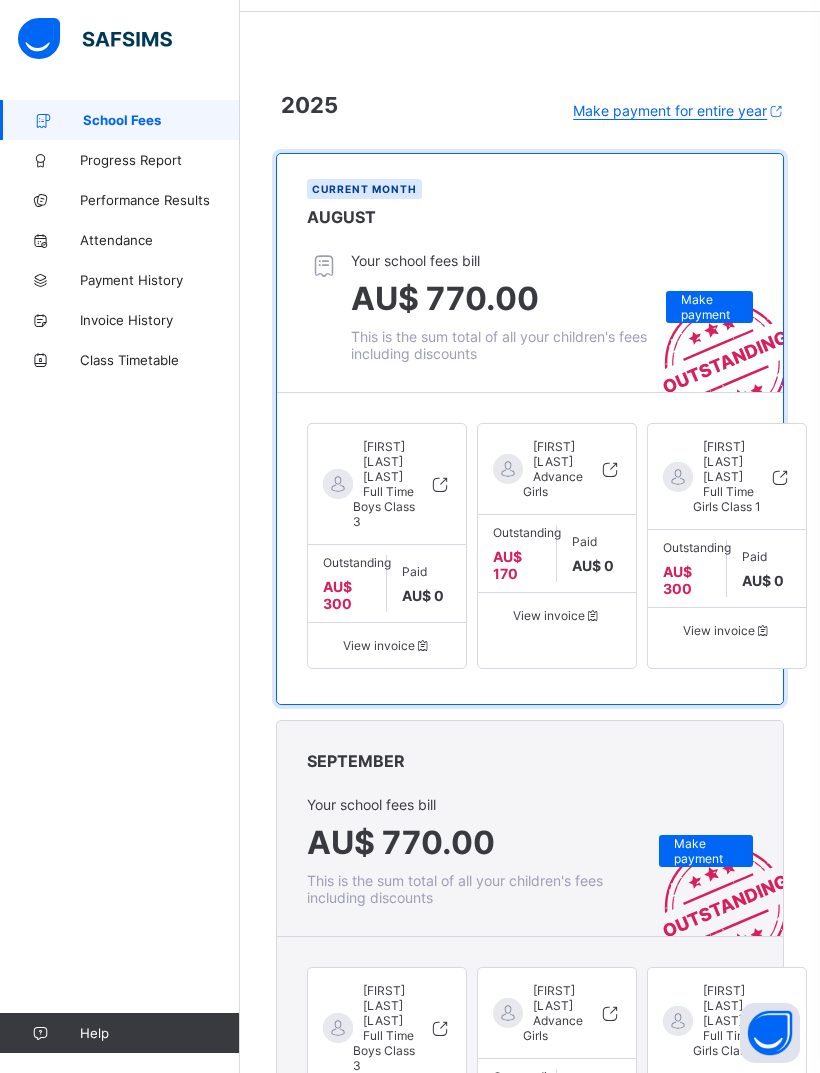click on "Make payment" at bounding box center (709, 307) 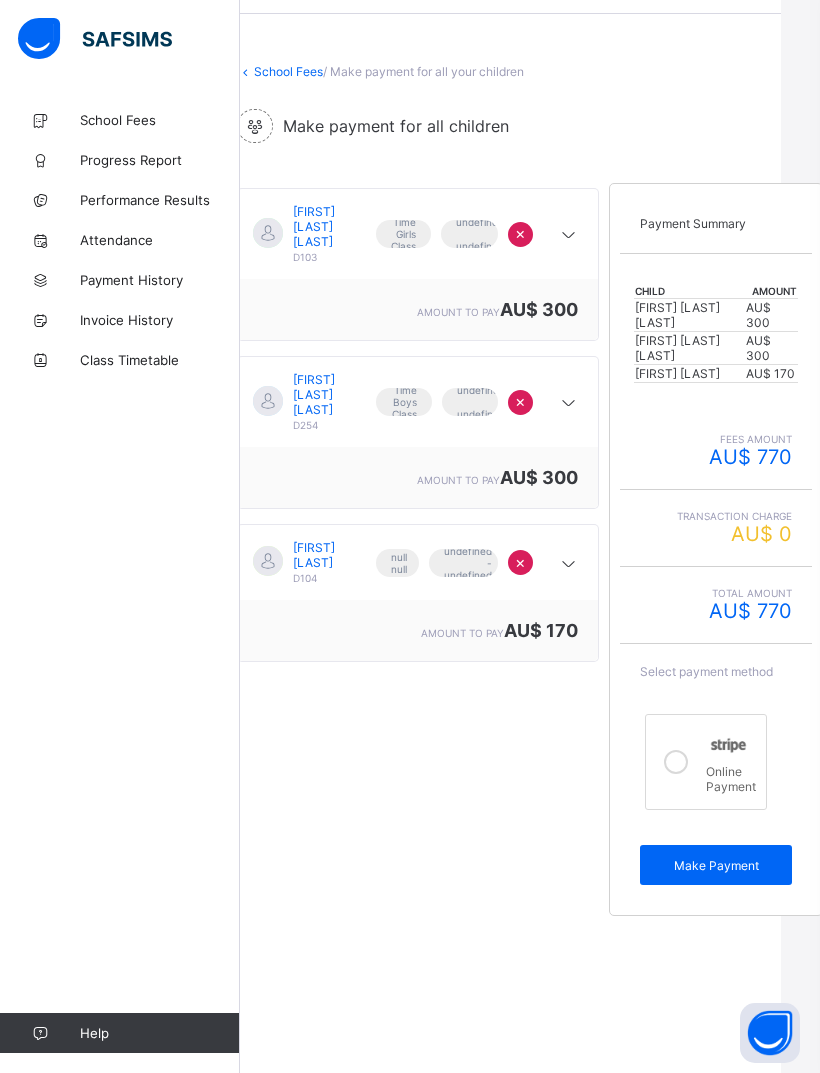 scroll, scrollTop: 66, scrollLeft: 38, axis: both 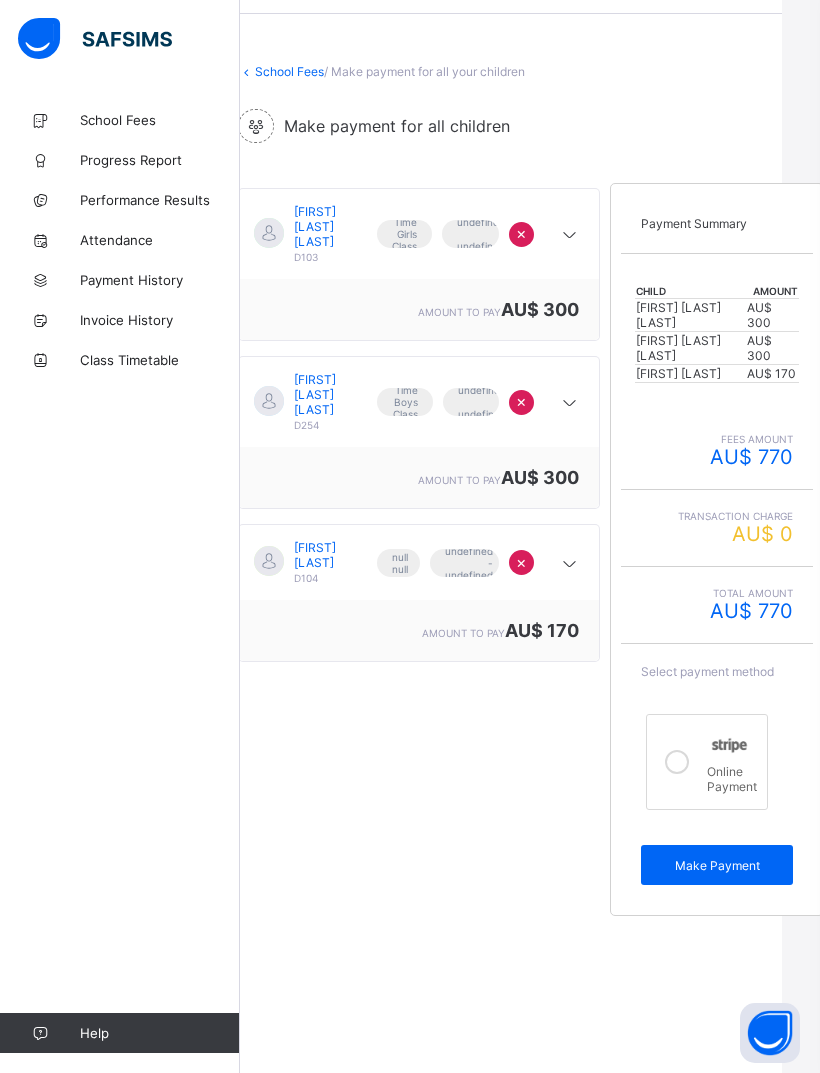 click on "Make Payment" at bounding box center [717, 865] 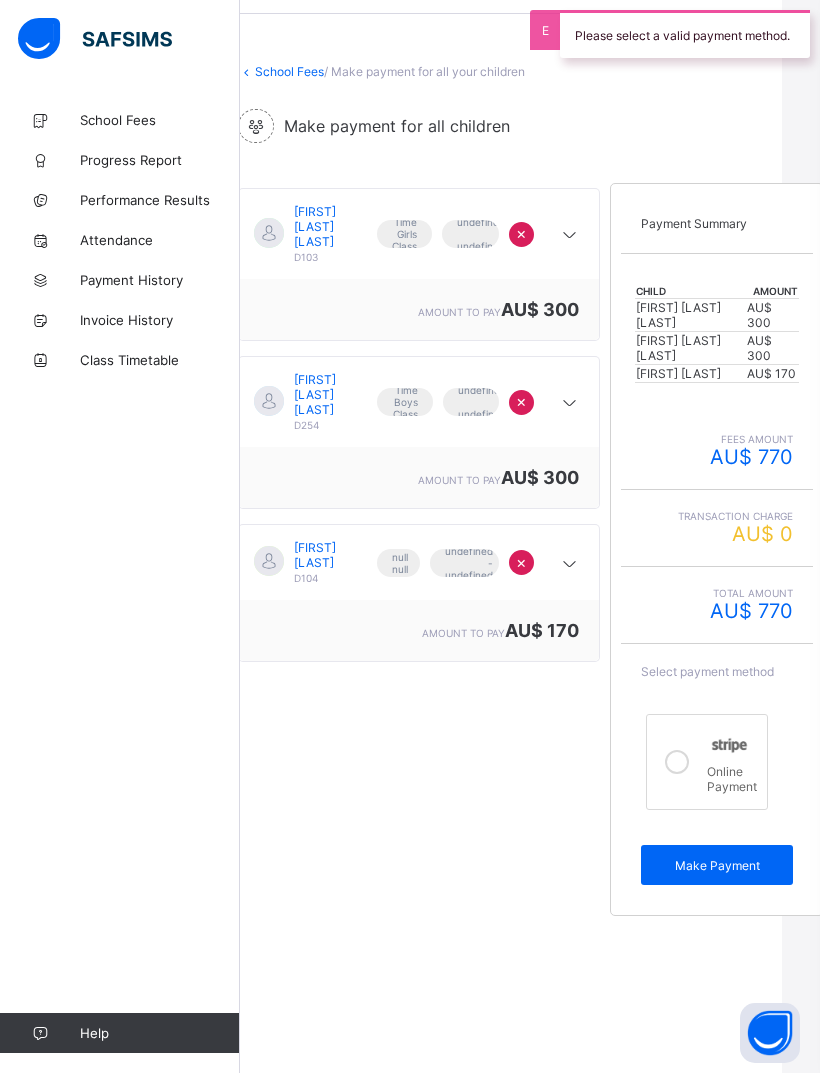 click at bounding box center [677, 762] 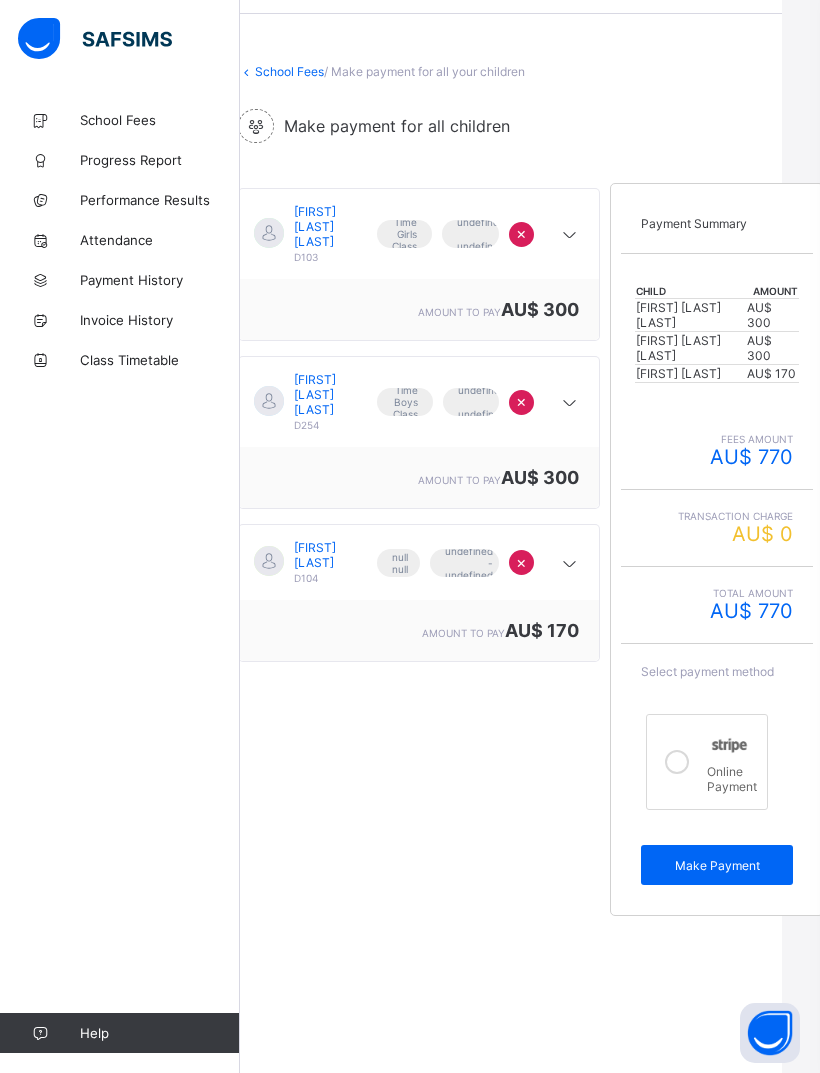 click on "Make Payment" at bounding box center (717, 865) 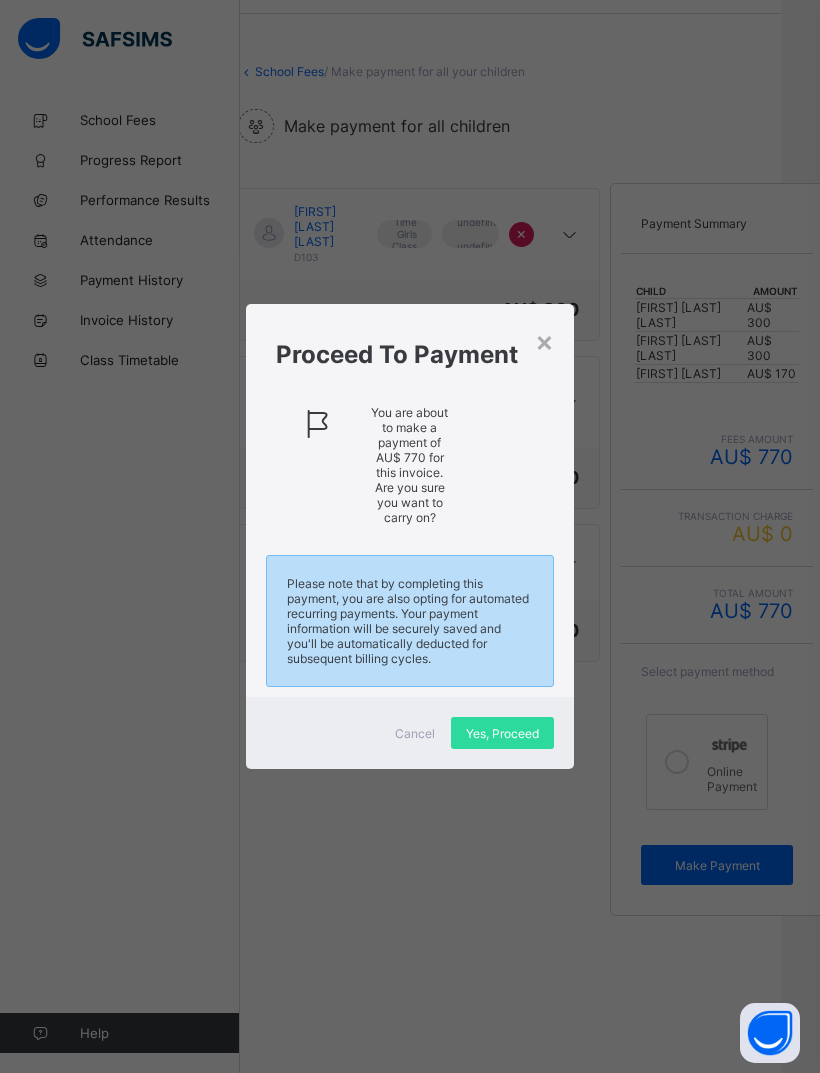 click on "Yes, Proceed" at bounding box center [502, 733] 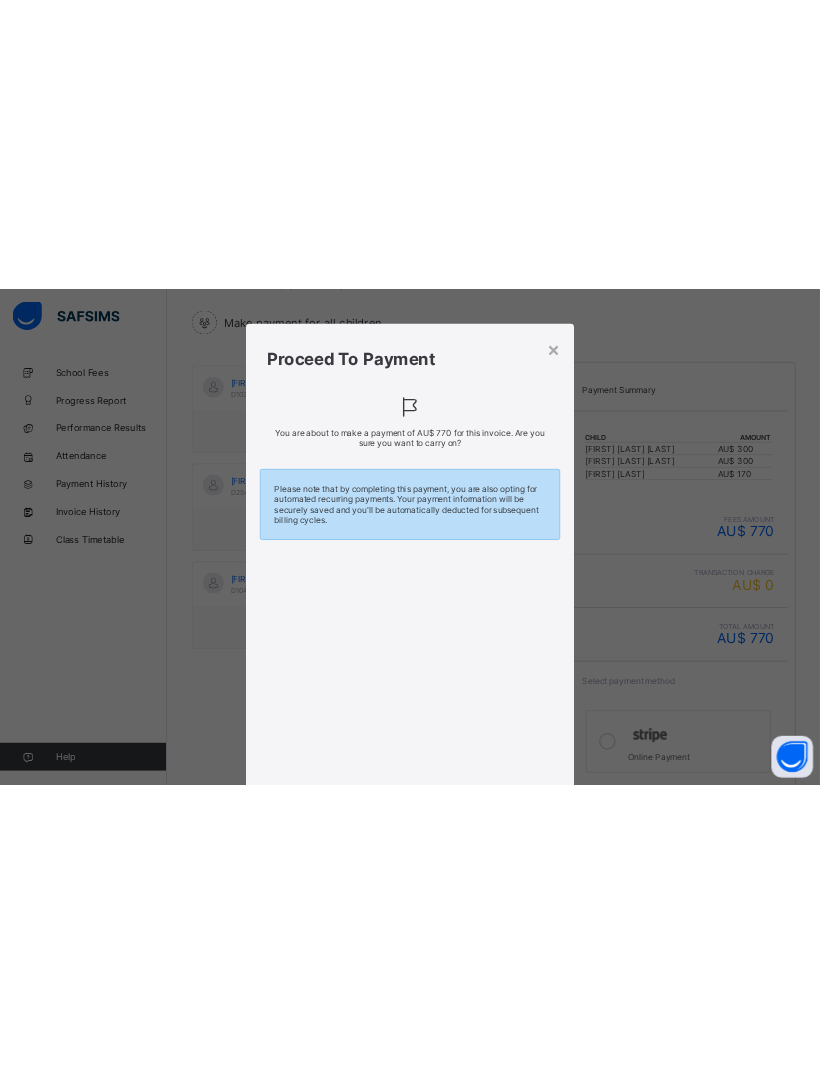 scroll, scrollTop: 66, scrollLeft: 38, axis: both 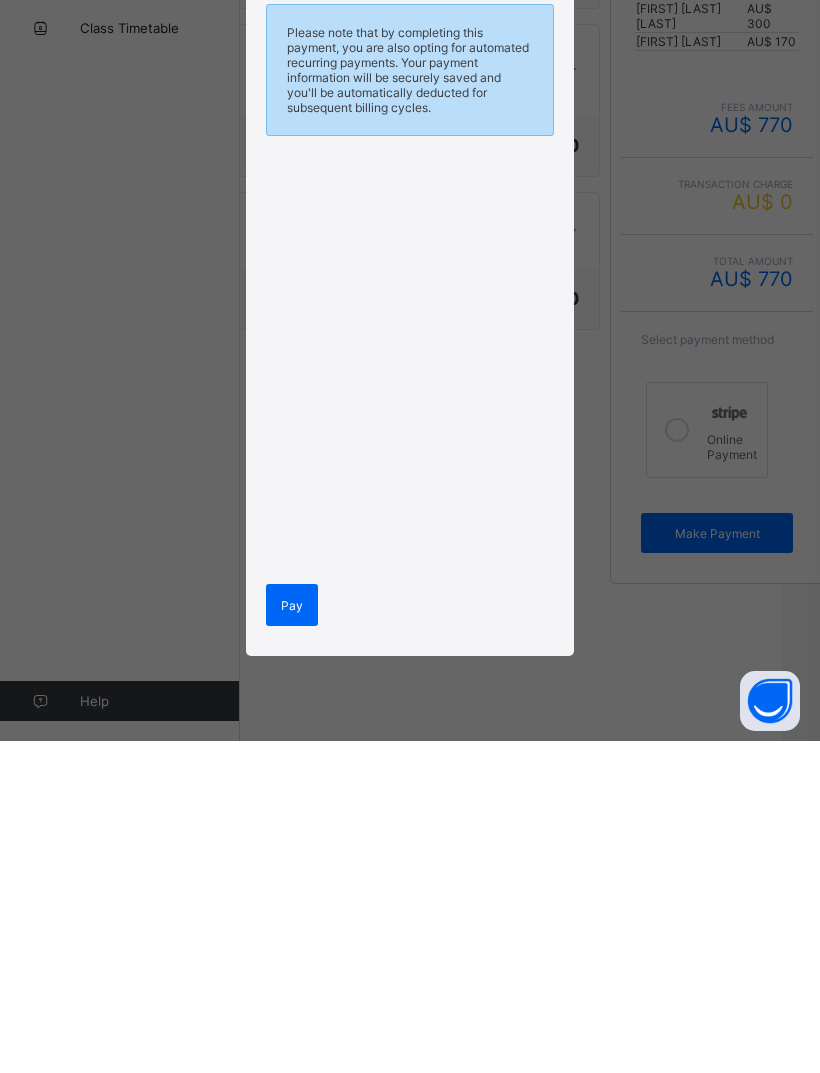 click on "Pay" at bounding box center [292, 937] 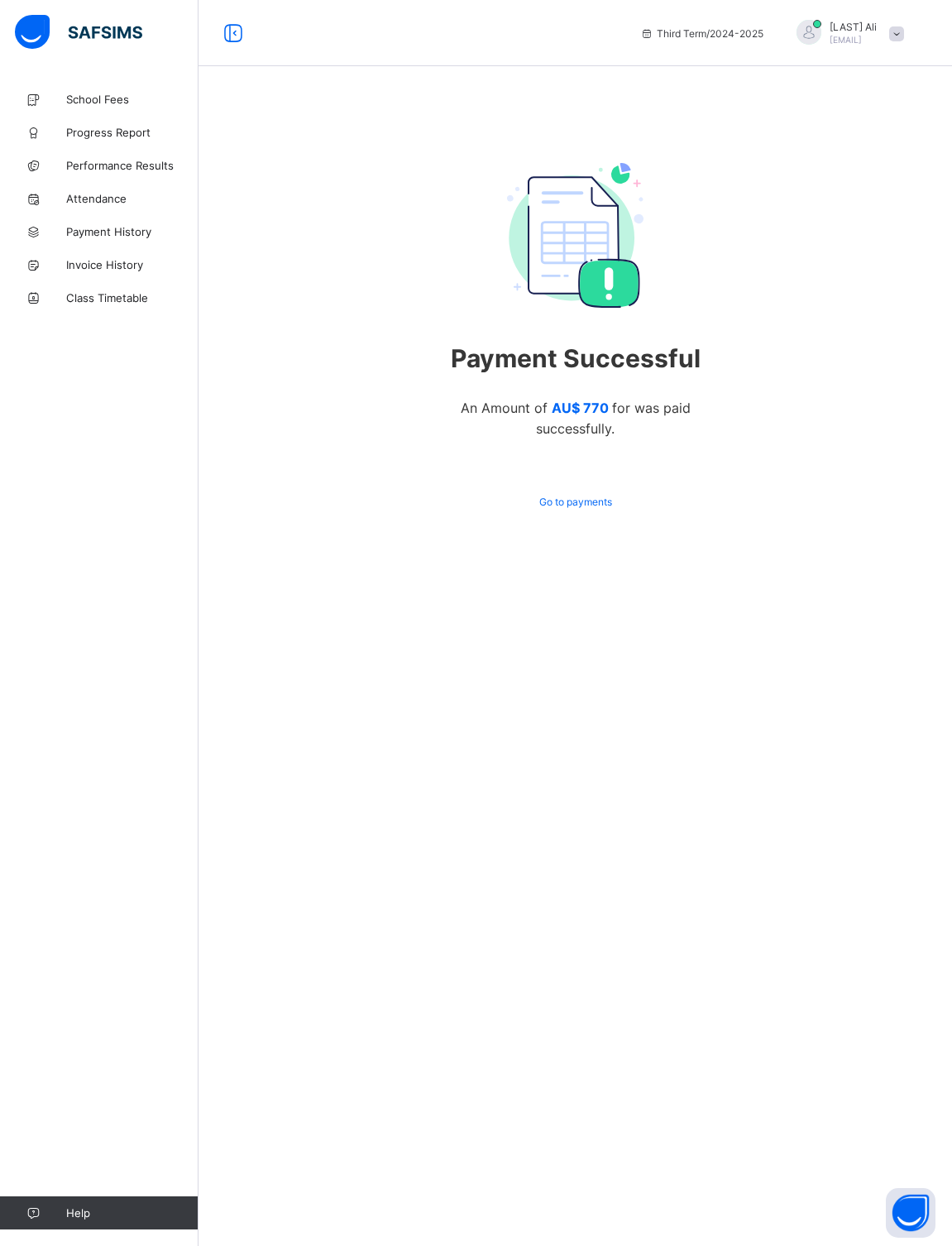 scroll, scrollTop: 36, scrollLeft: 0, axis: vertical 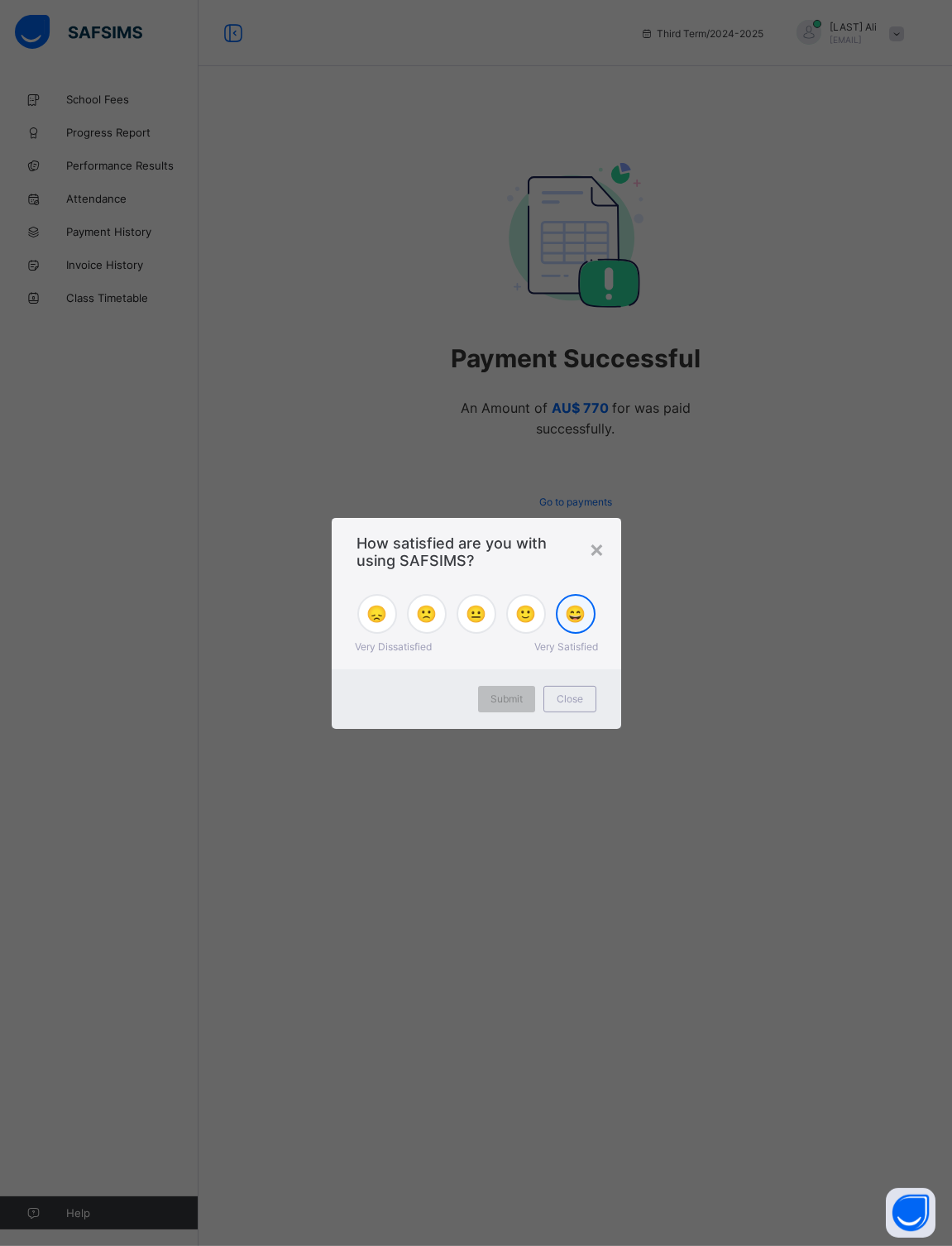 click on "😄" at bounding box center [575, 614] 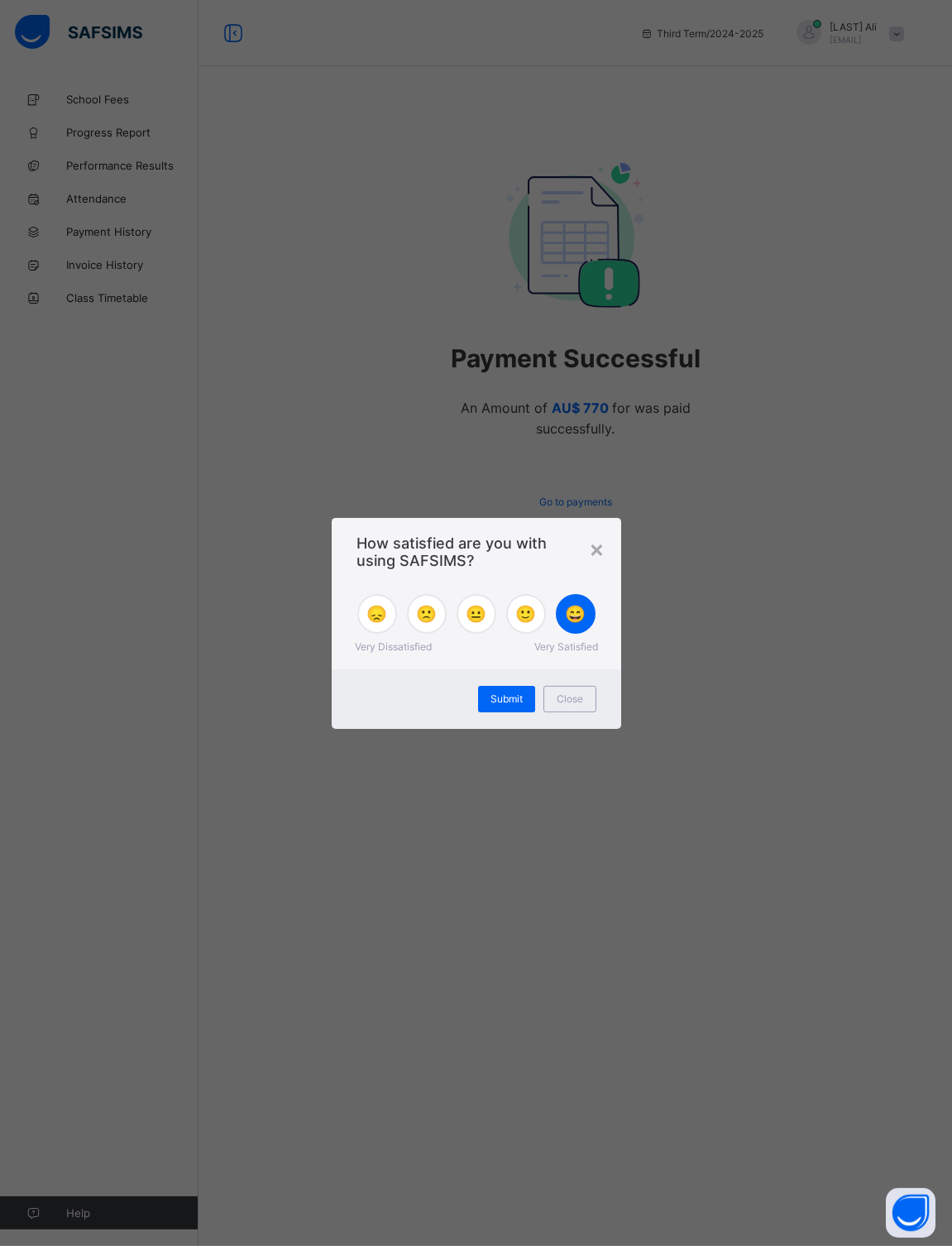 click on "Submit" at bounding box center (506, 698) 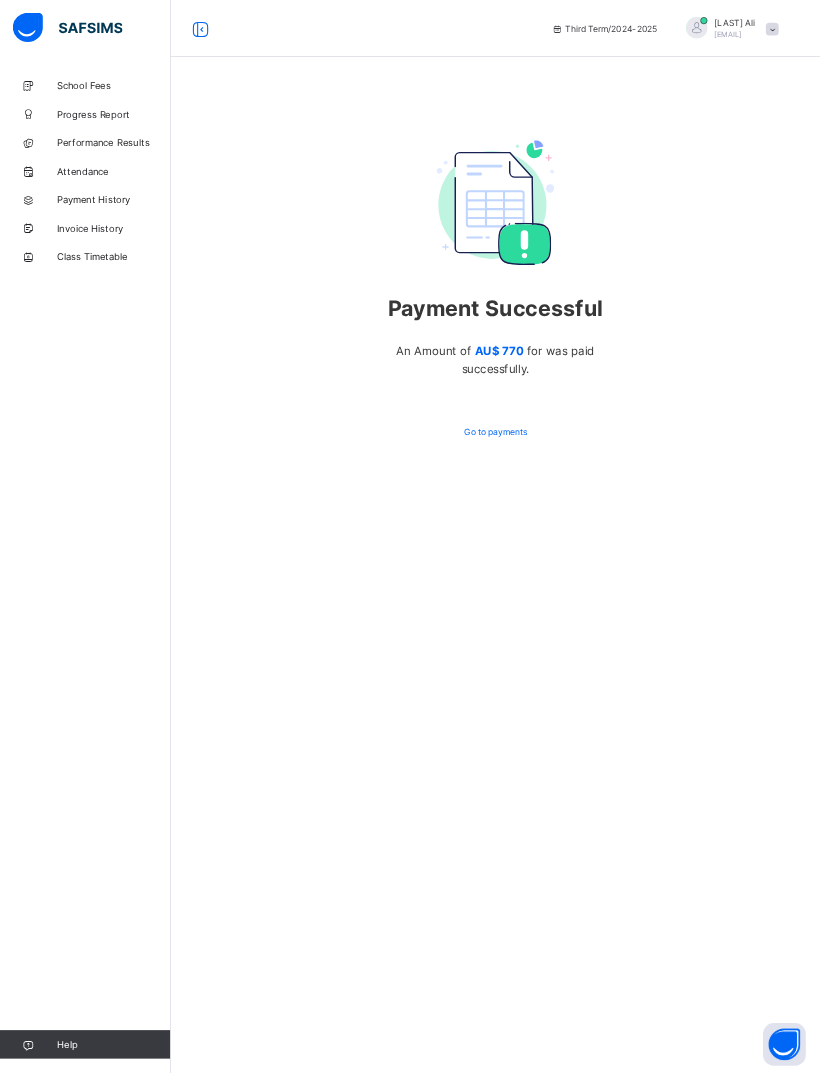scroll, scrollTop: 0, scrollLeft: 0, axis: both 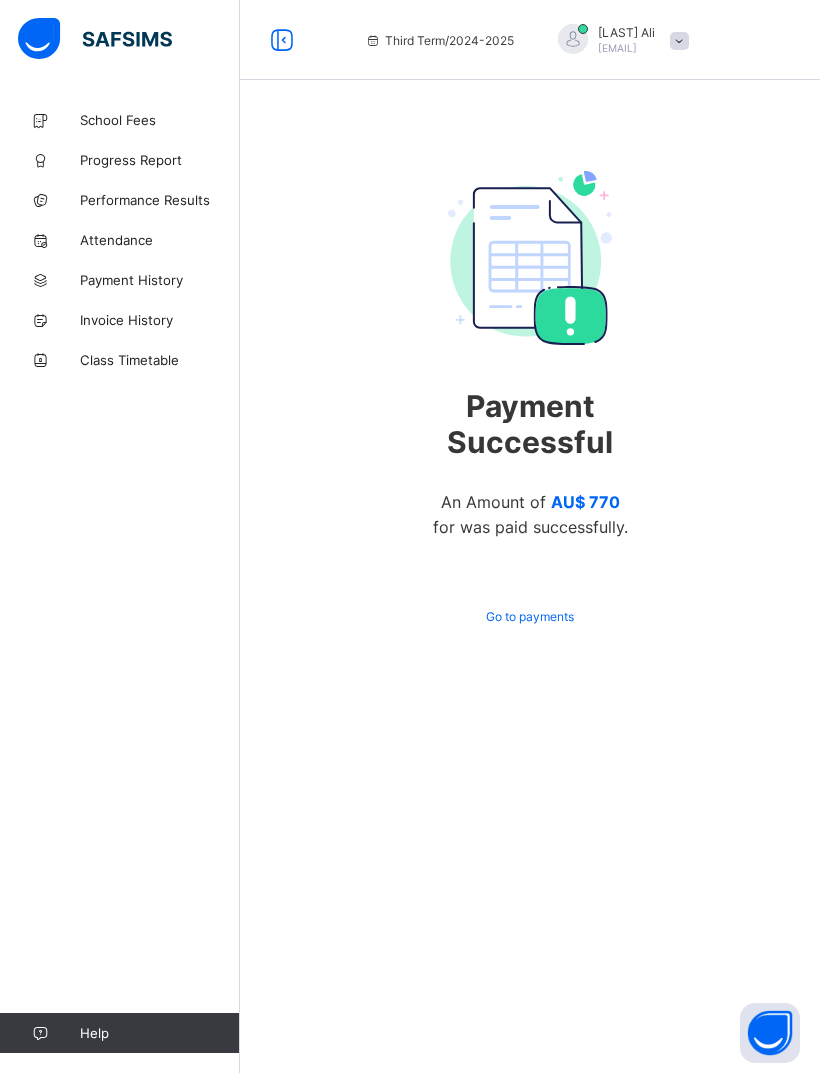 click at bounding box center (40, 240) 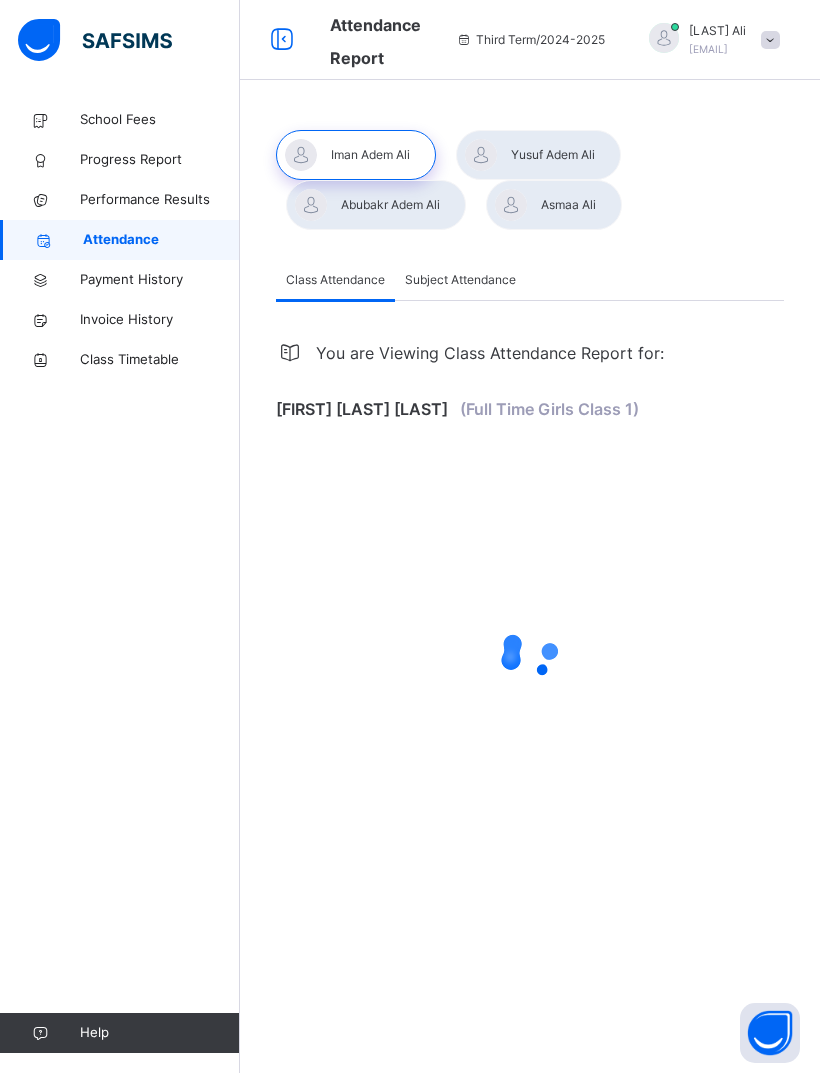 select on "****" 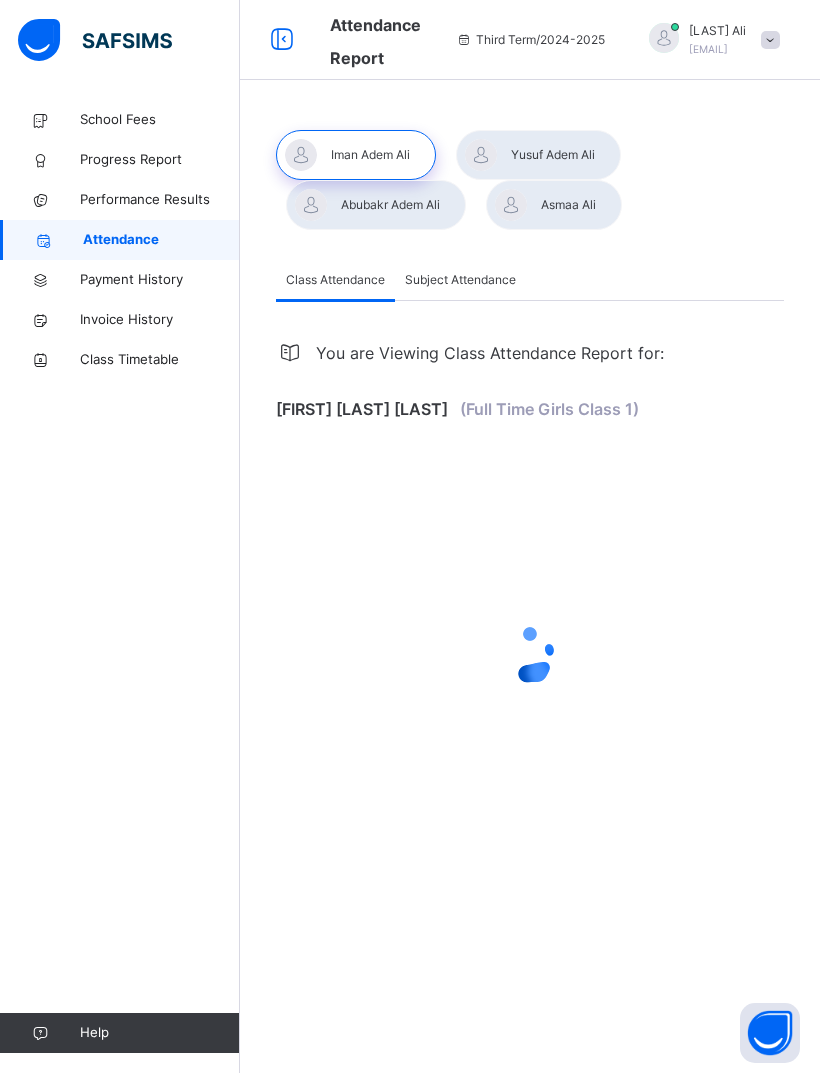 select on "*" 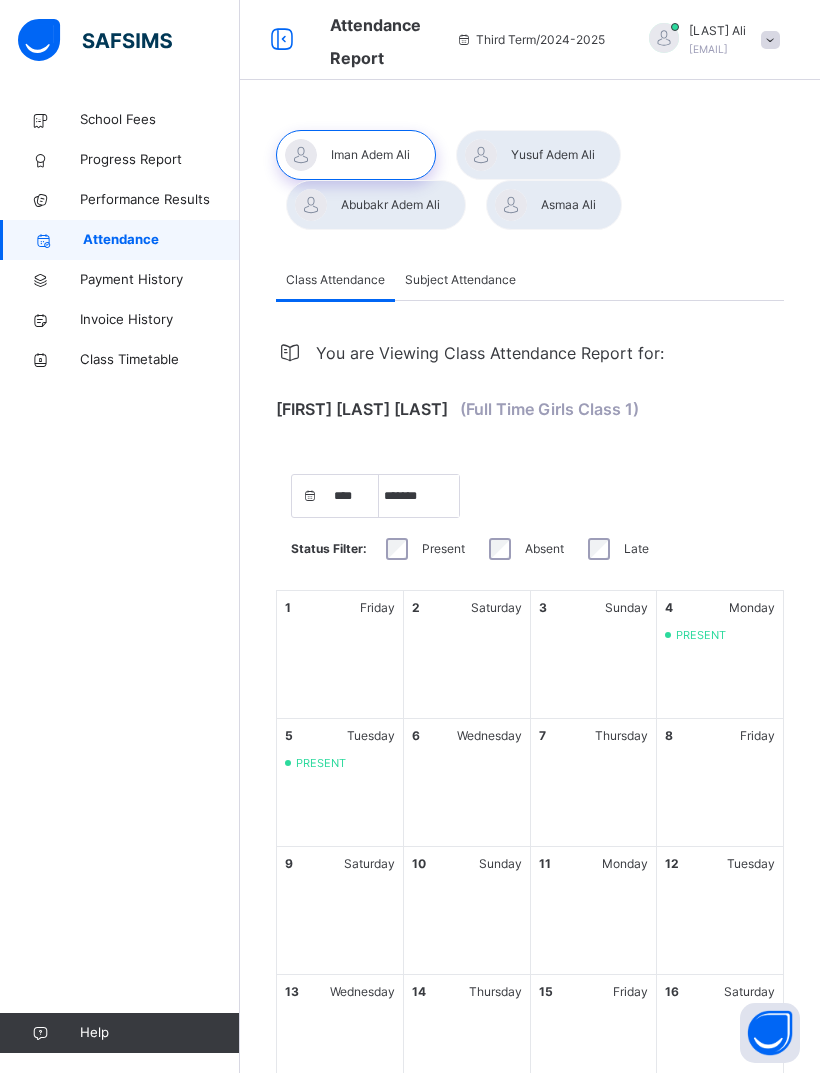 click at bounding box center [376, 205] 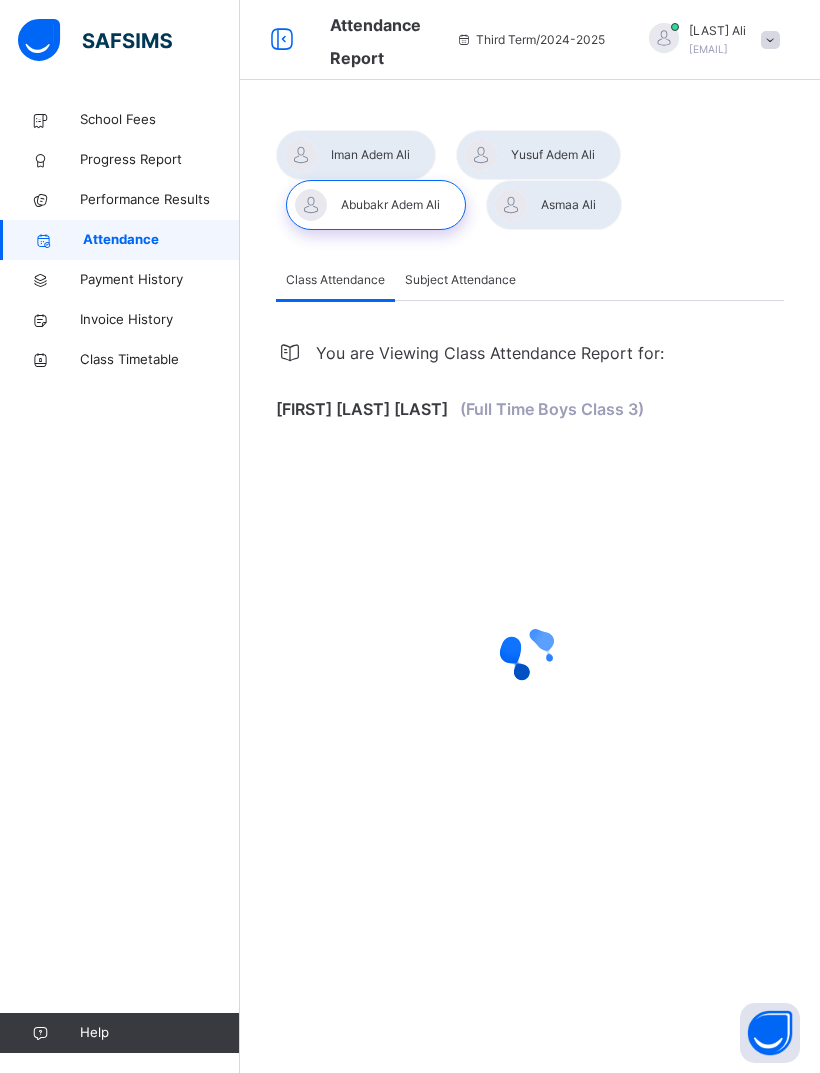 select on "****" 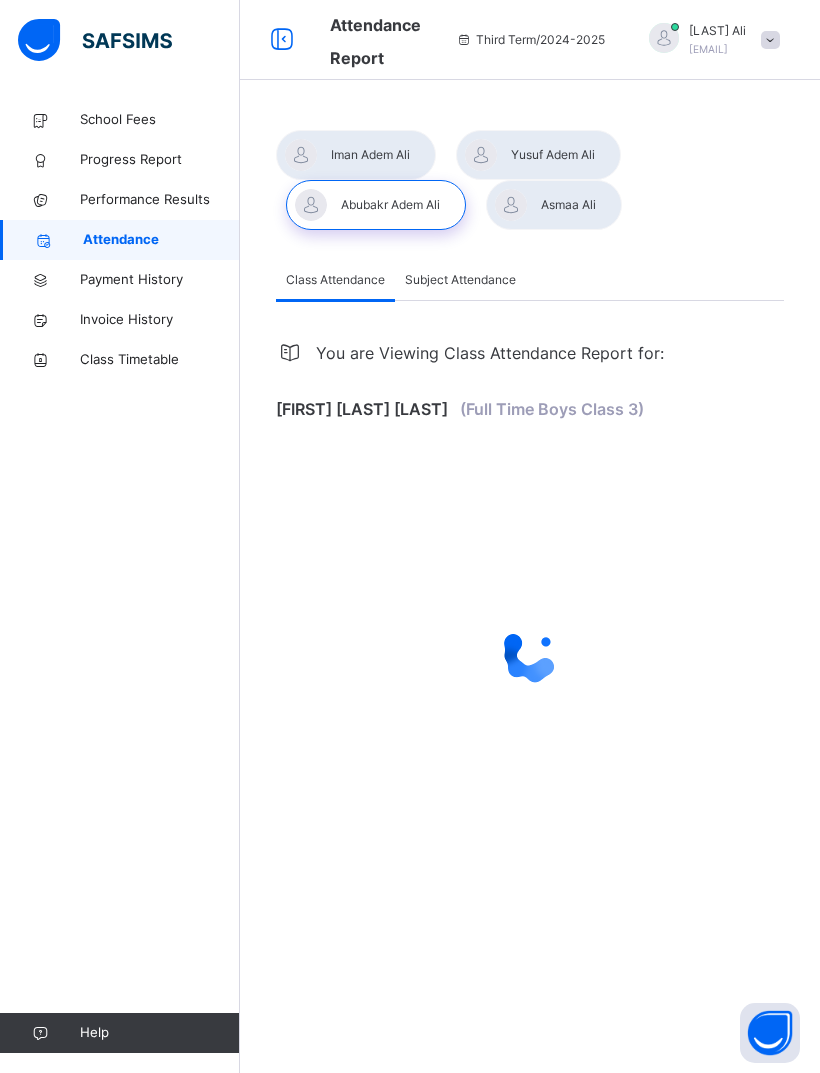 select on "*" 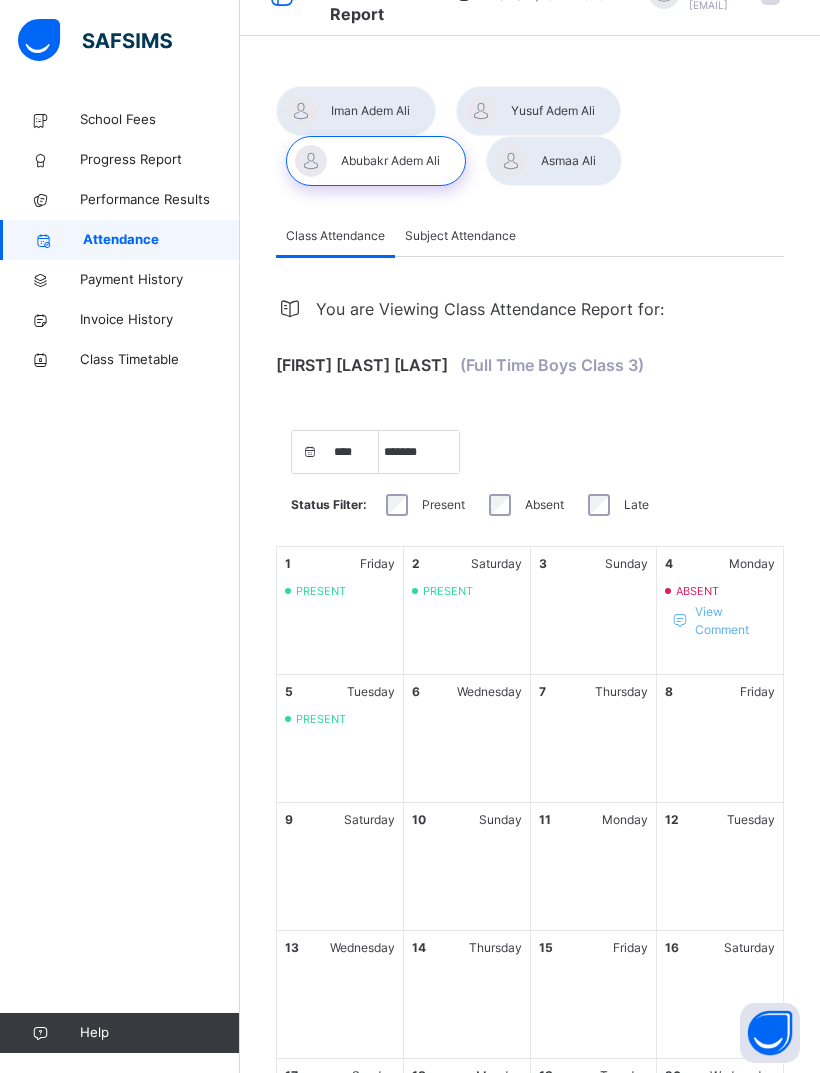 scroll, scrollTop: 46, scrollLeft: 0, axis: vertical 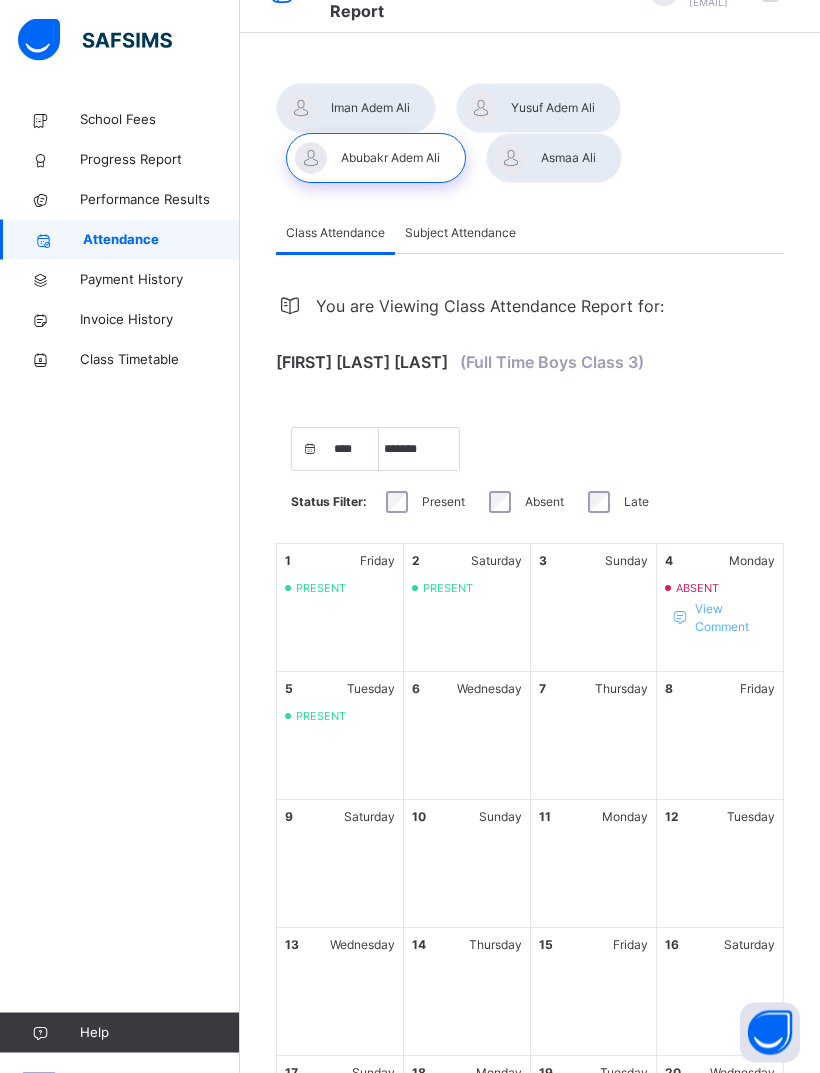 click on "***** ******* ******** ***** ***** *** **** **** ****** ********* ******* ******** ********" at bounding box center [419, 450] 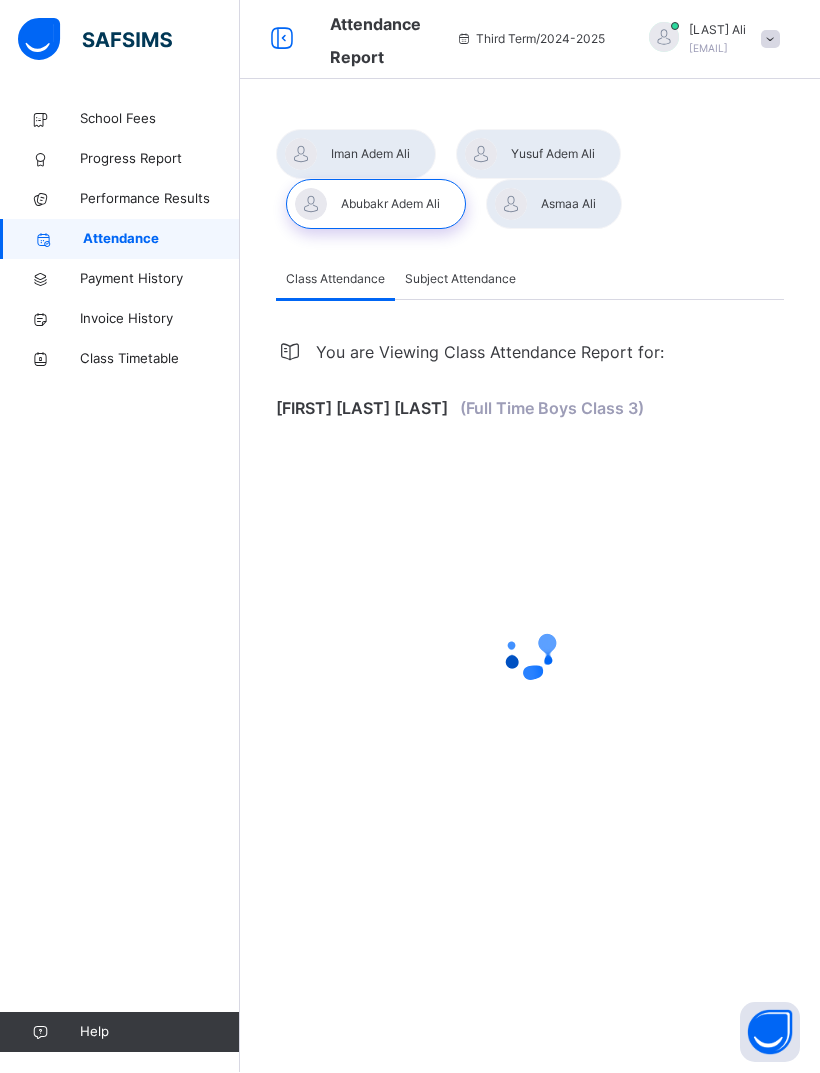 scroll, scrollTop: 1, scrollLeft: 0, axis: vertical 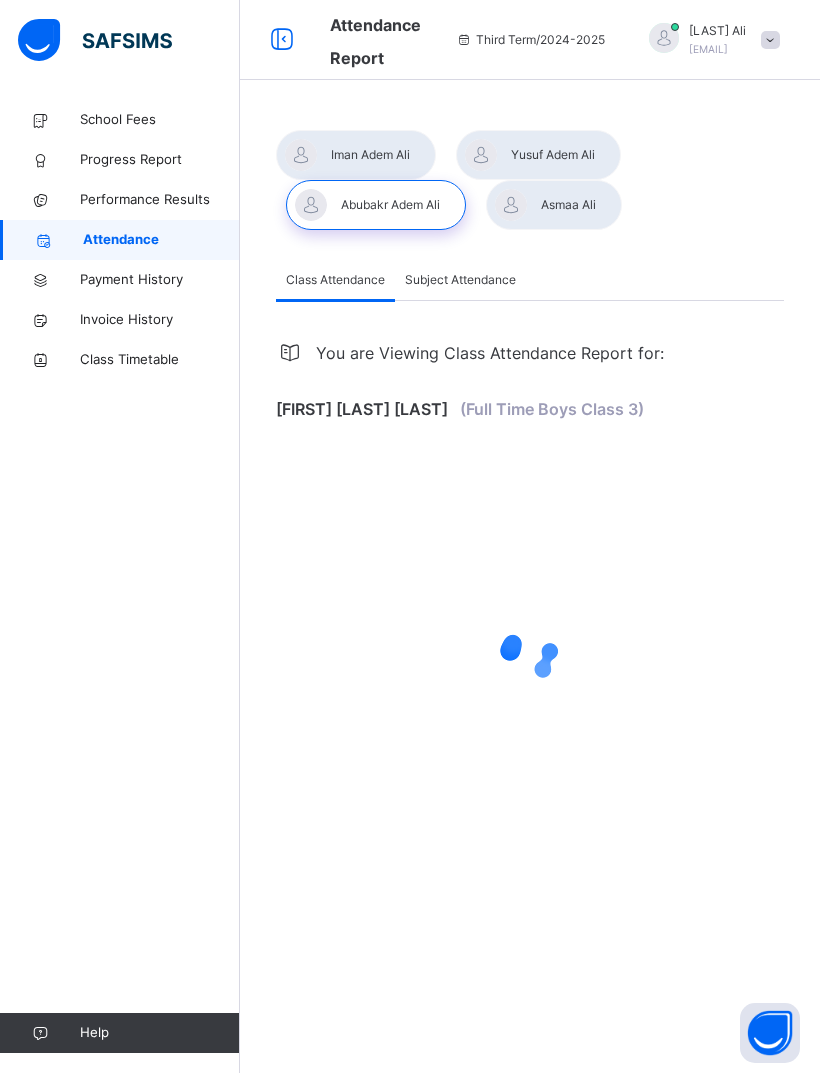 select on "****" 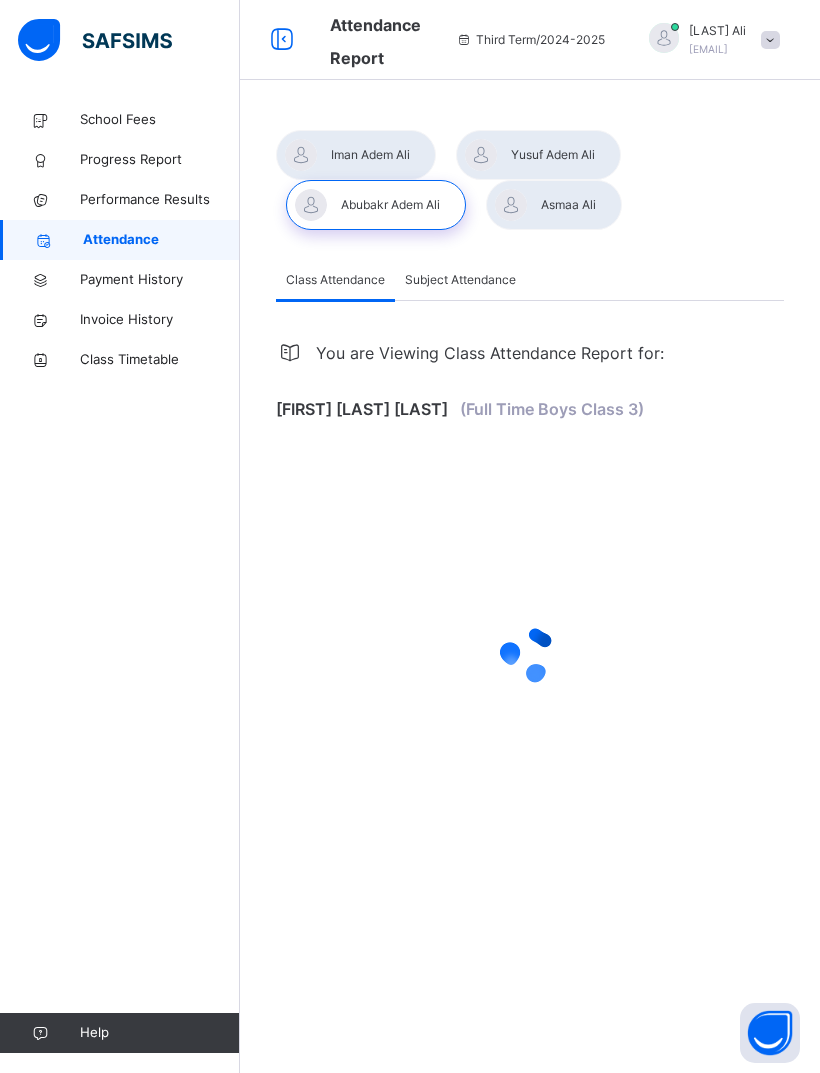 select on "*" 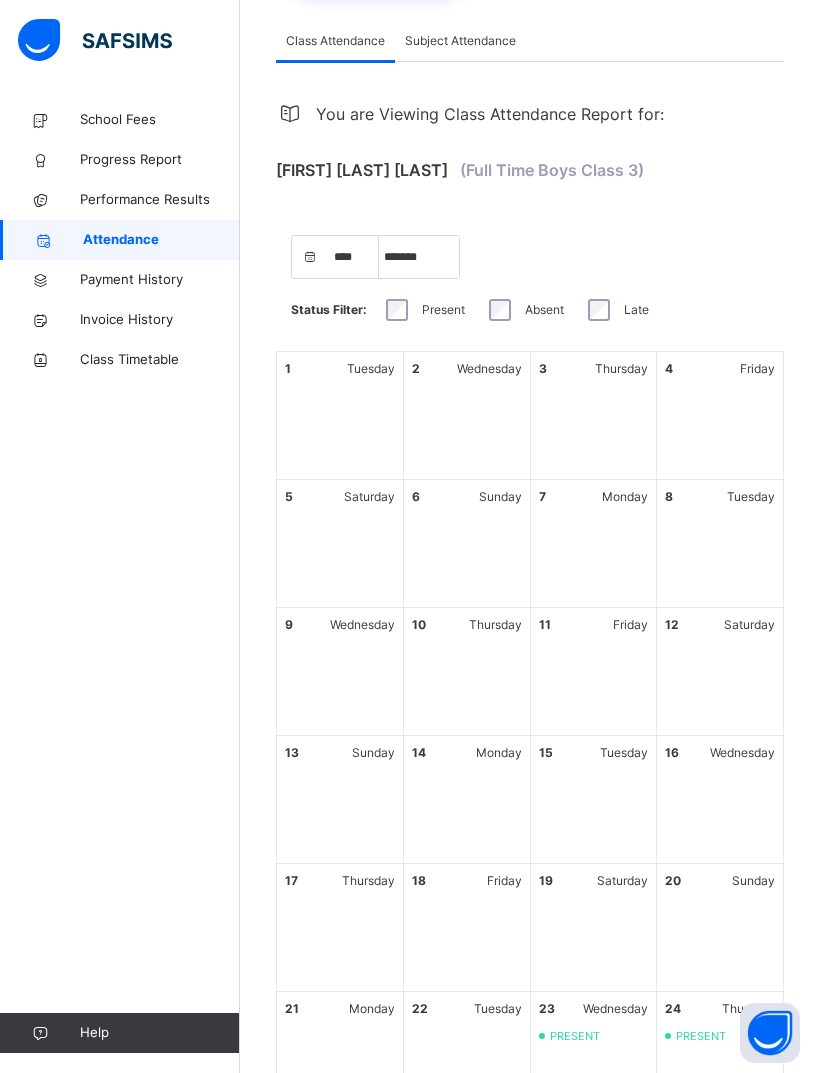scroll, scrollTop: 231, scrollLeft: 0, axis: vertical 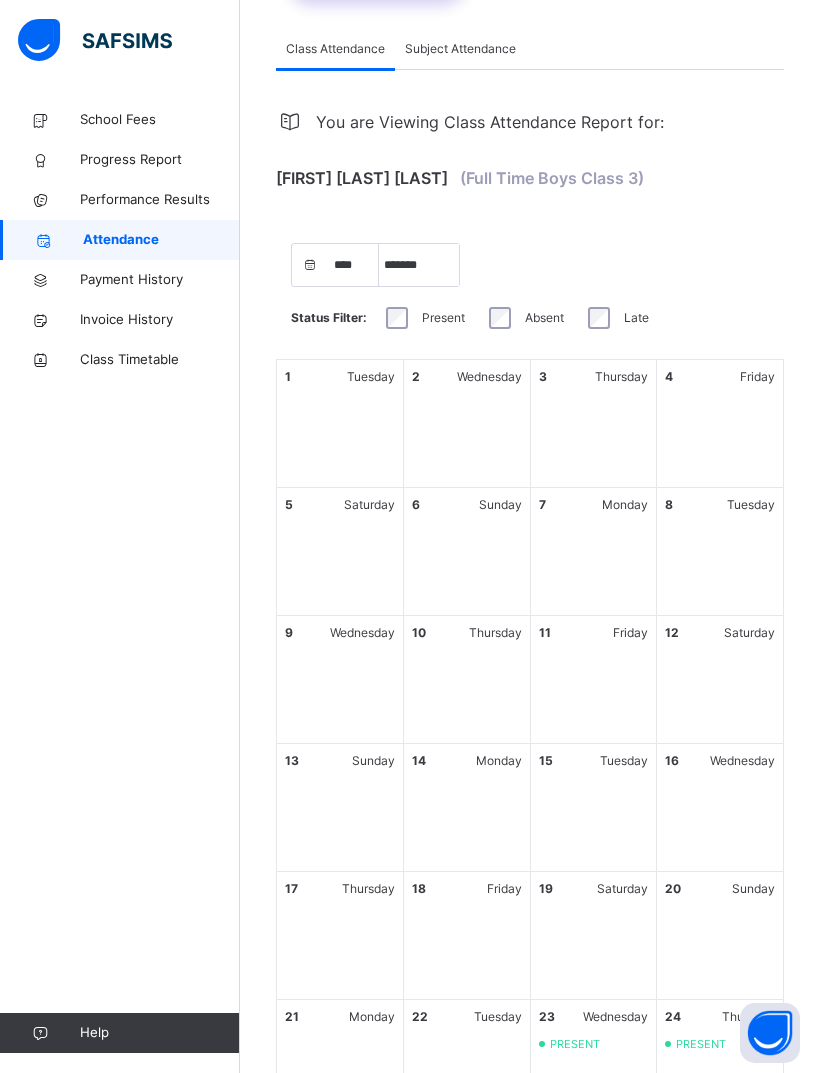 click on "Performance Results" at bounding box center (160, 200) 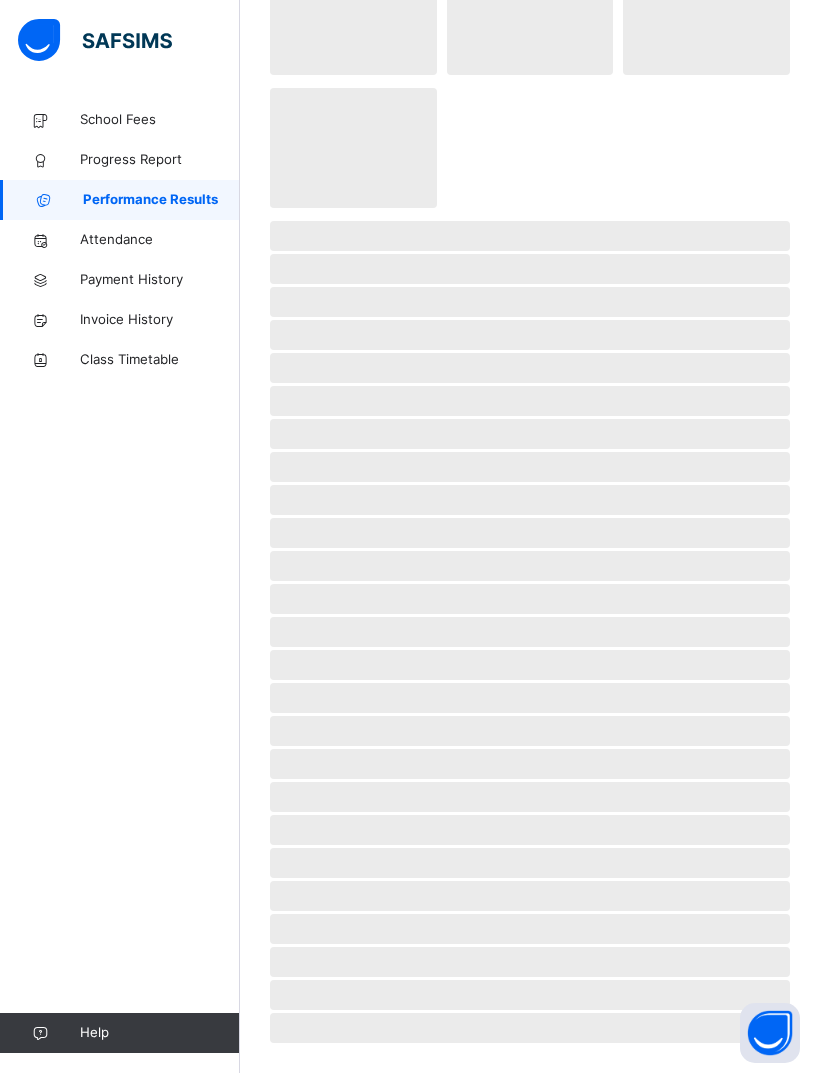 select on "****" 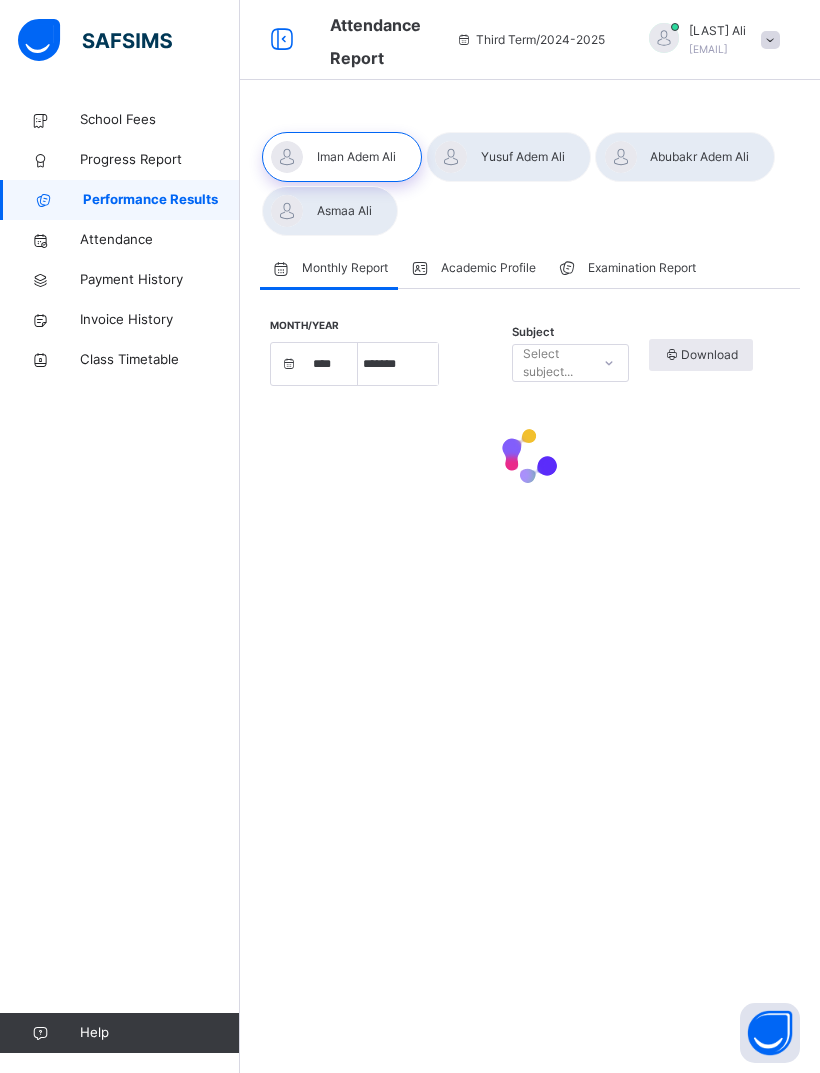 scroll, scrollTop: 66, scrollLeft: 0, axis: vertical 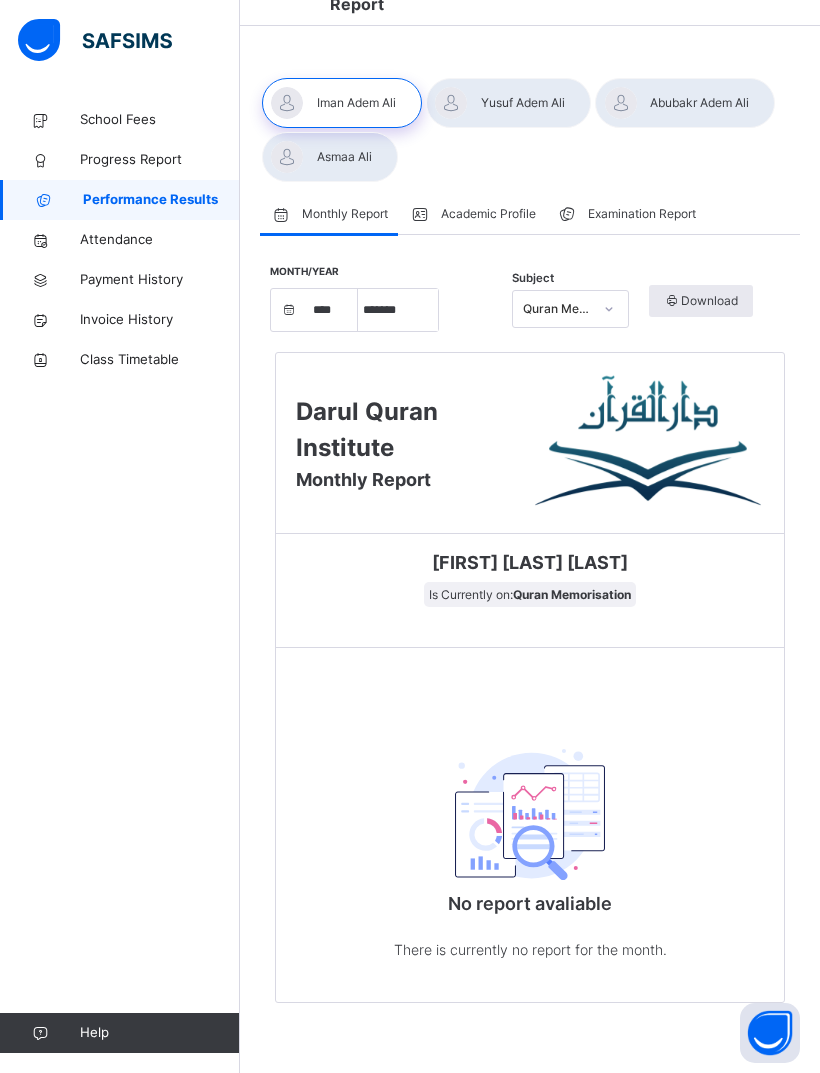 click at bounding box center (685, 103) 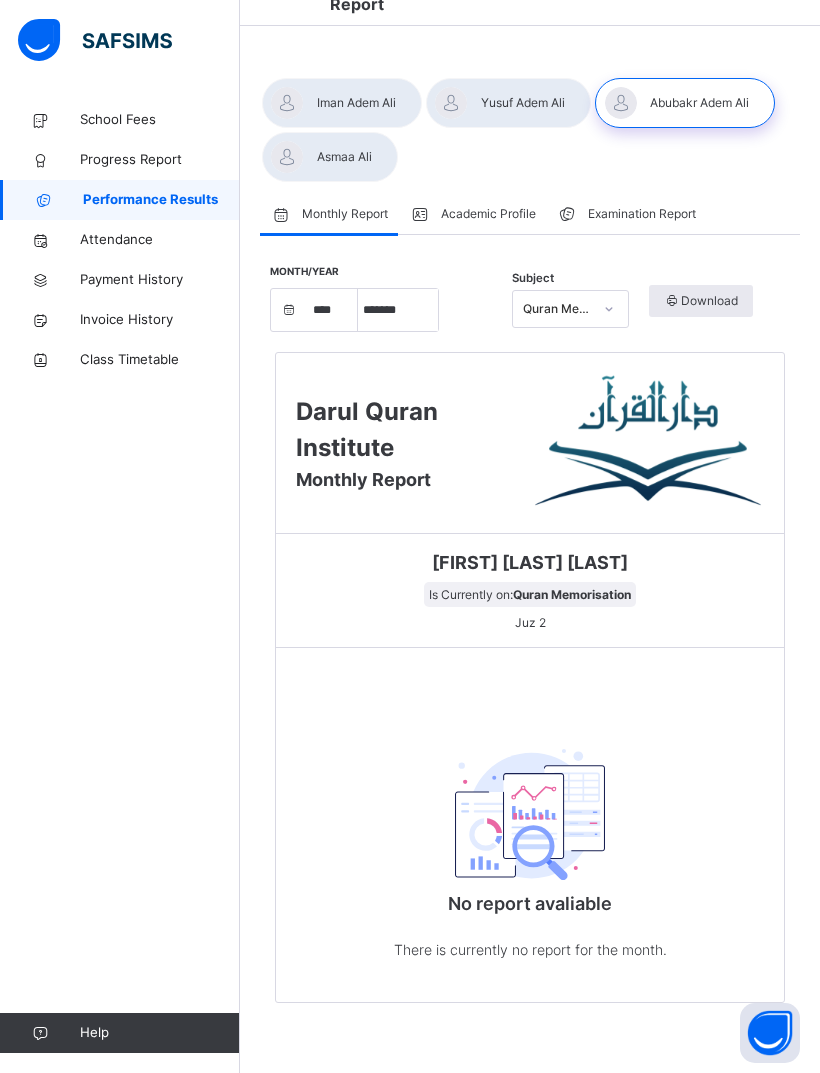 click on "***** ******* ******** ***** ***** *** **** **** ****** ********* ******* ******** ********" at bounding box center (398, 310) 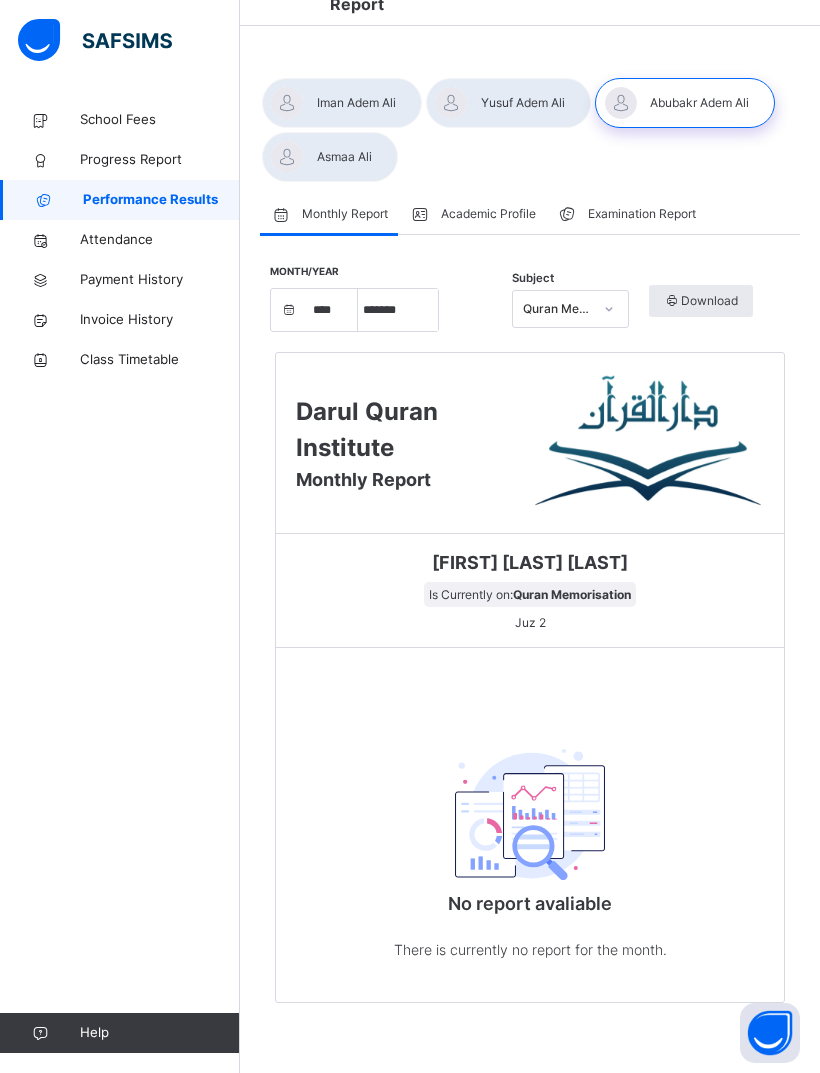 select on "*" 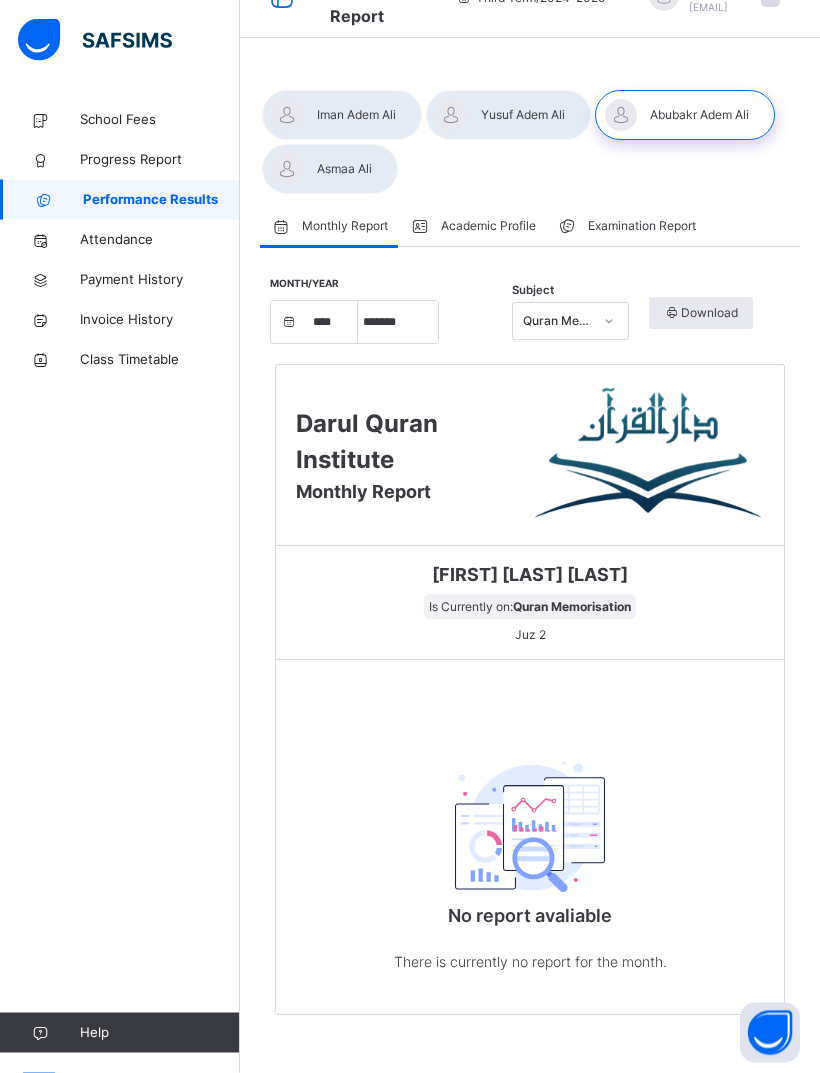 scroll, scrollTop: 0, scrollLeft: 0, axis: both 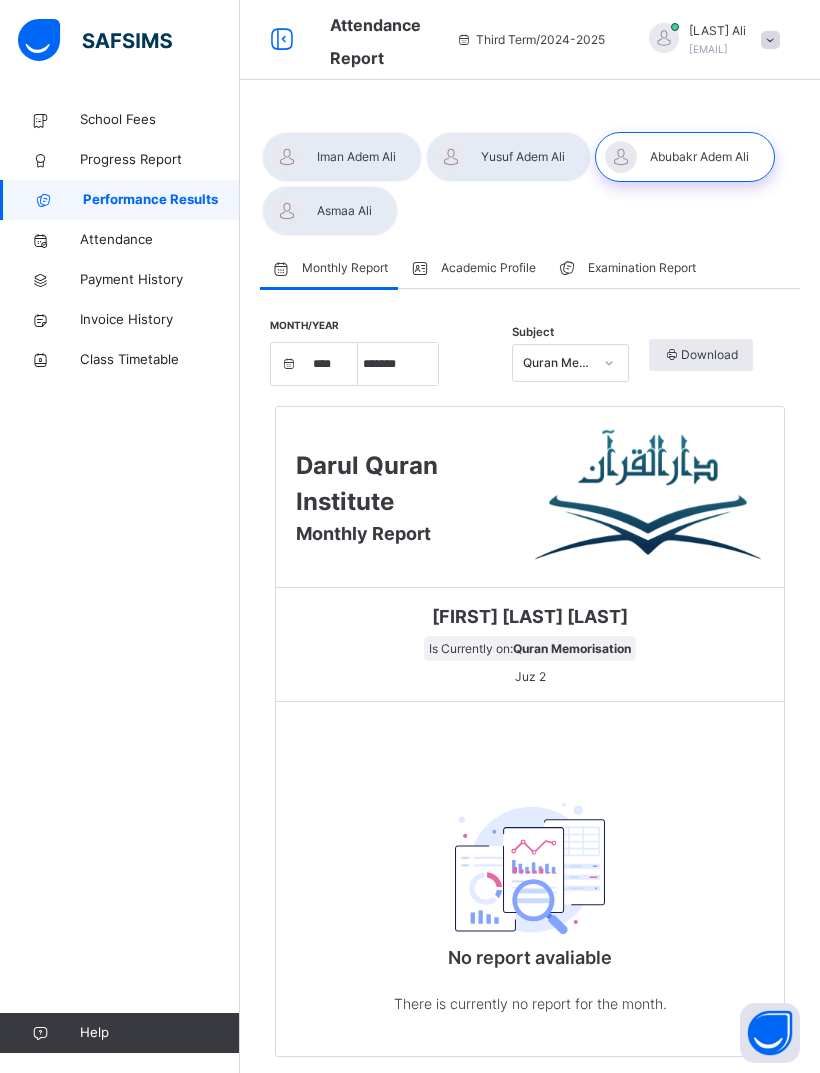 click on "School Fees" at bounding box center (120, 120) 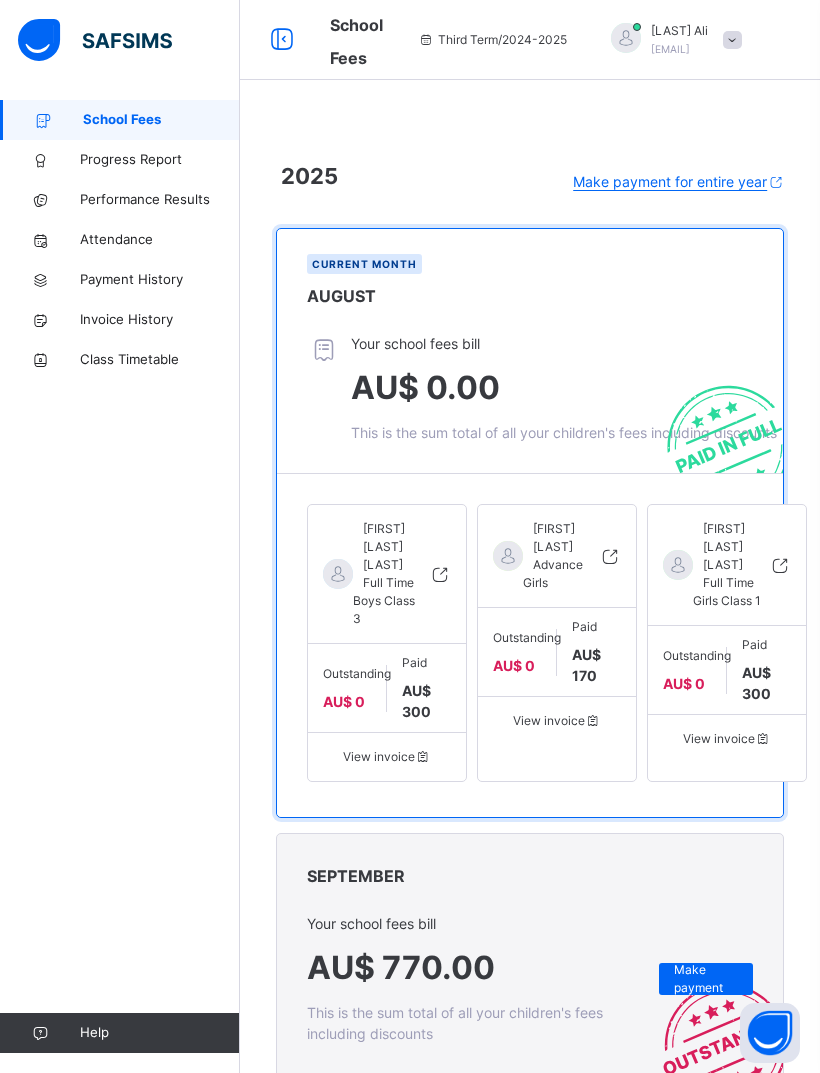 click at bounding box center (40, 240) 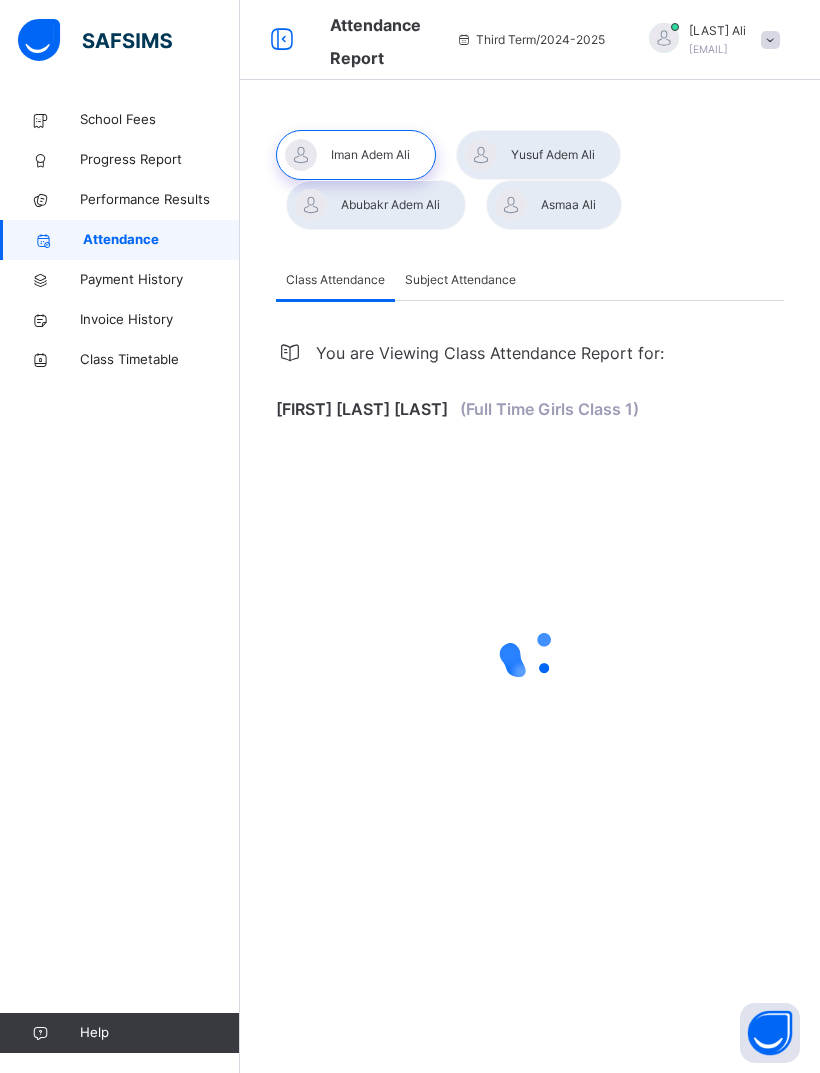 select on "****" 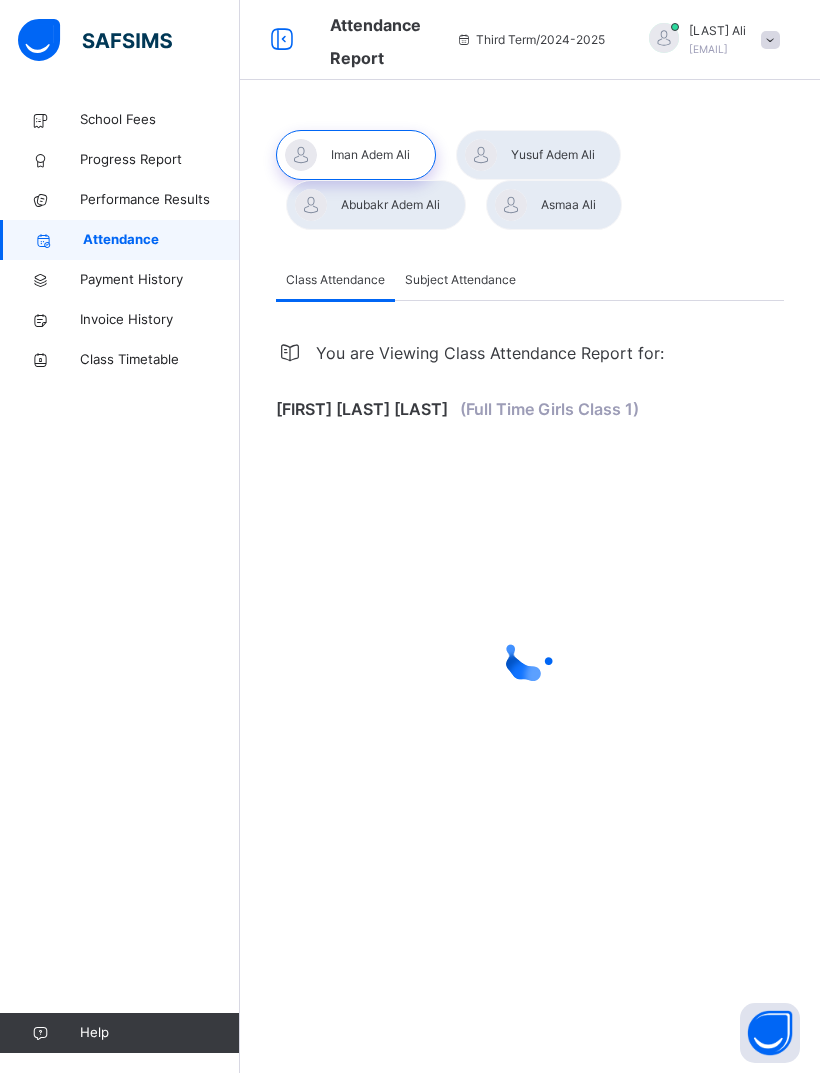 select on "*" 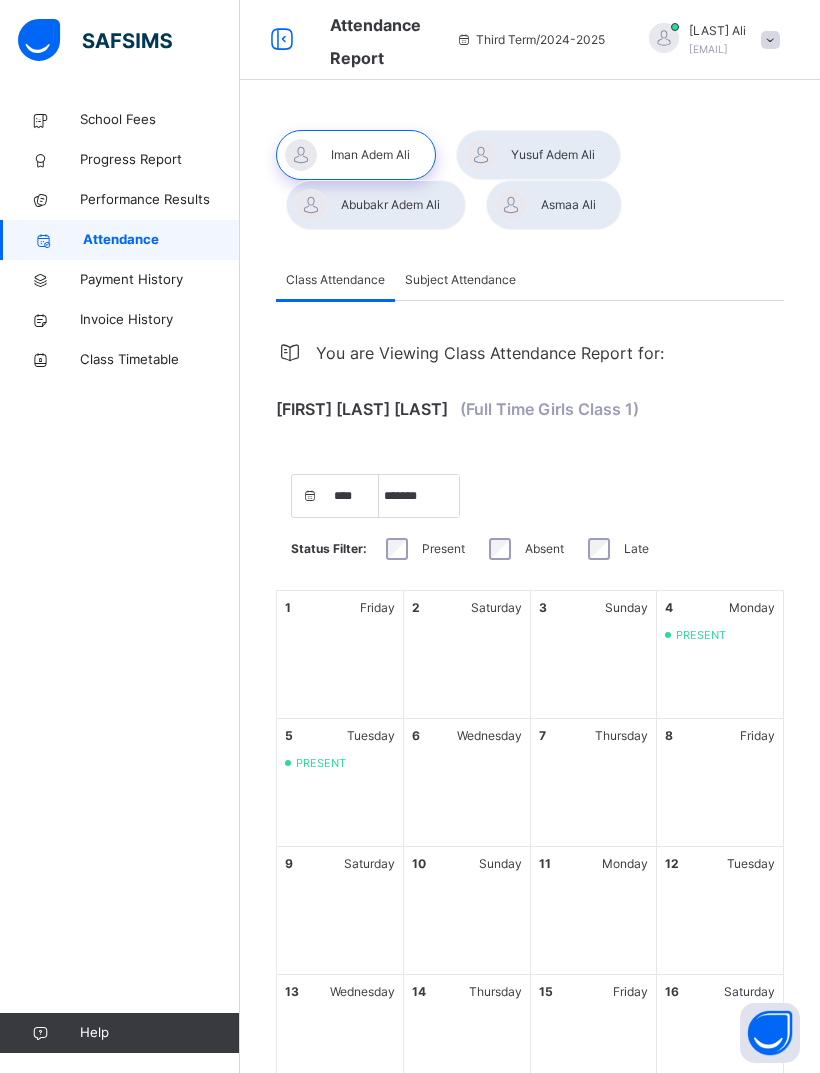 click on "School Fees" at bounding box center [160, 120] 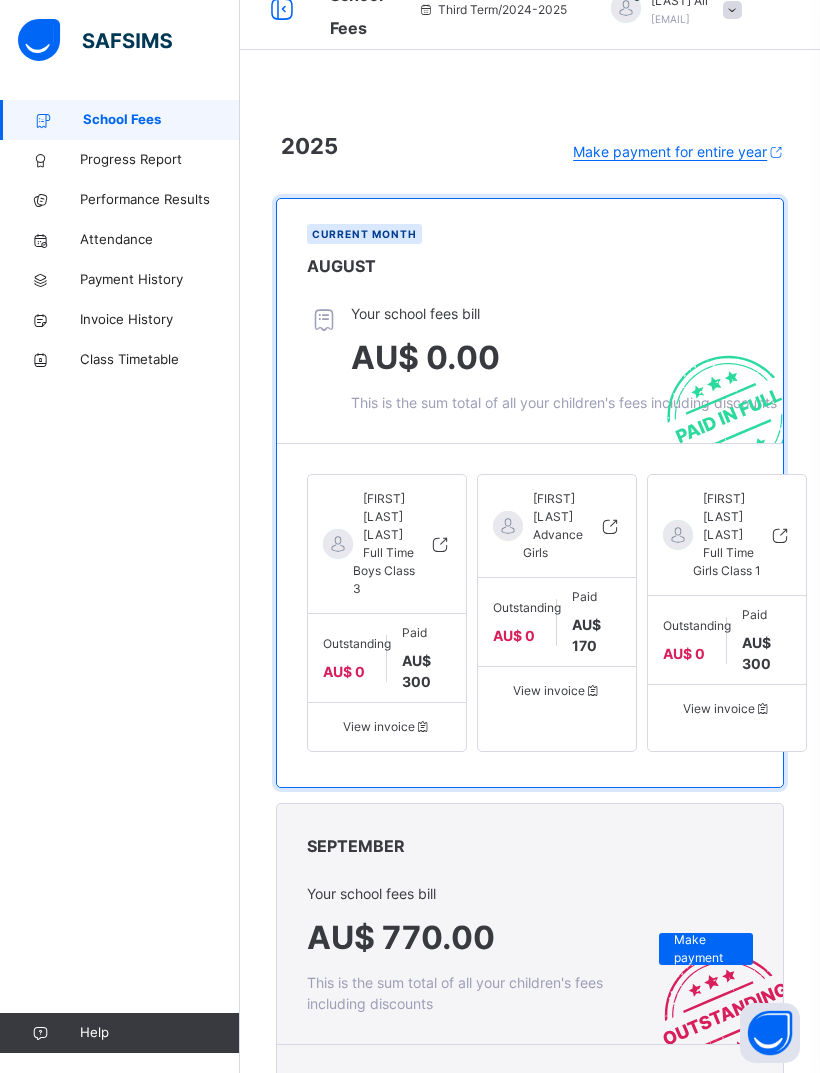 scroll, scrollTop: 214, scrollLeft: 0, axis: vertical 